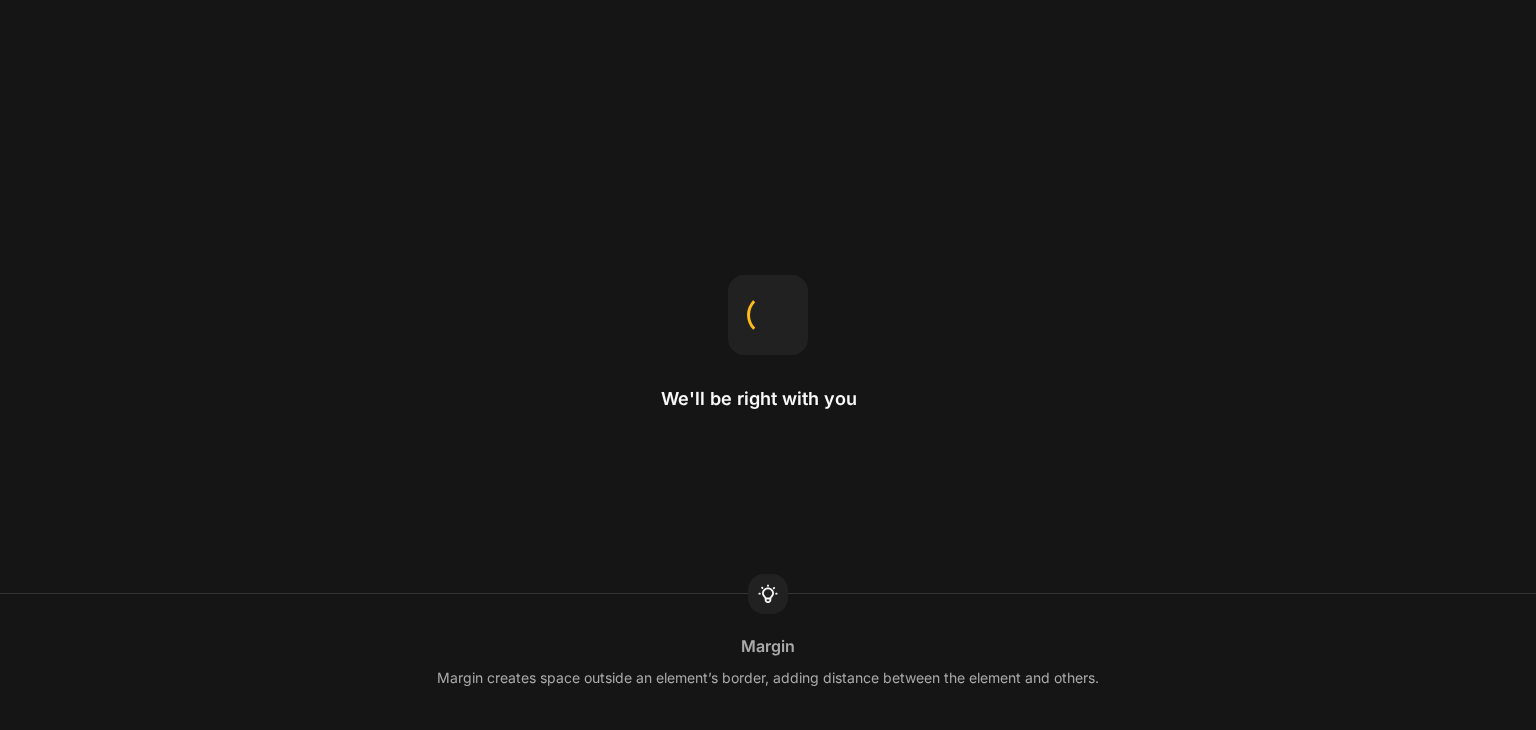 scroll, scrollTop: 0, scrollLeft: 0, axis: both 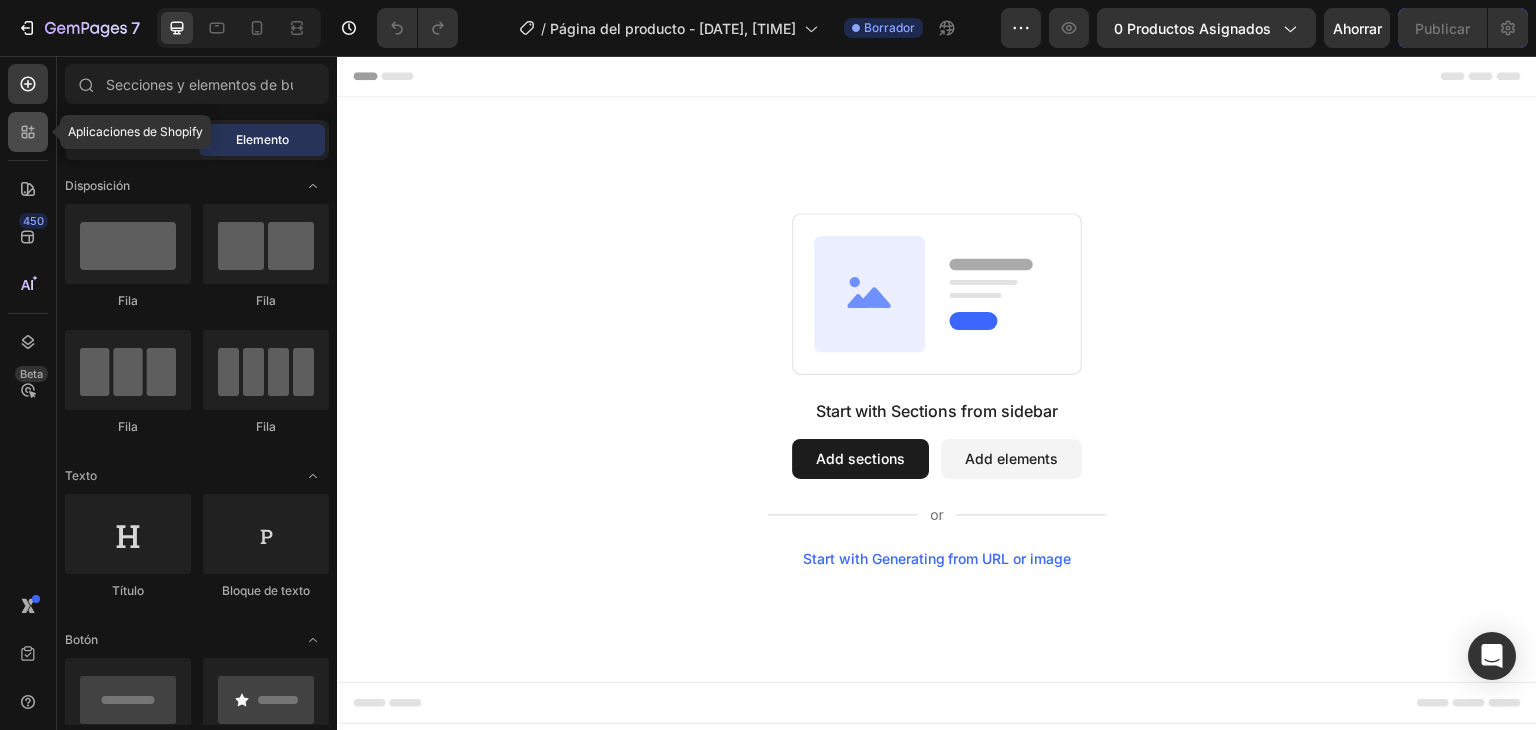 click 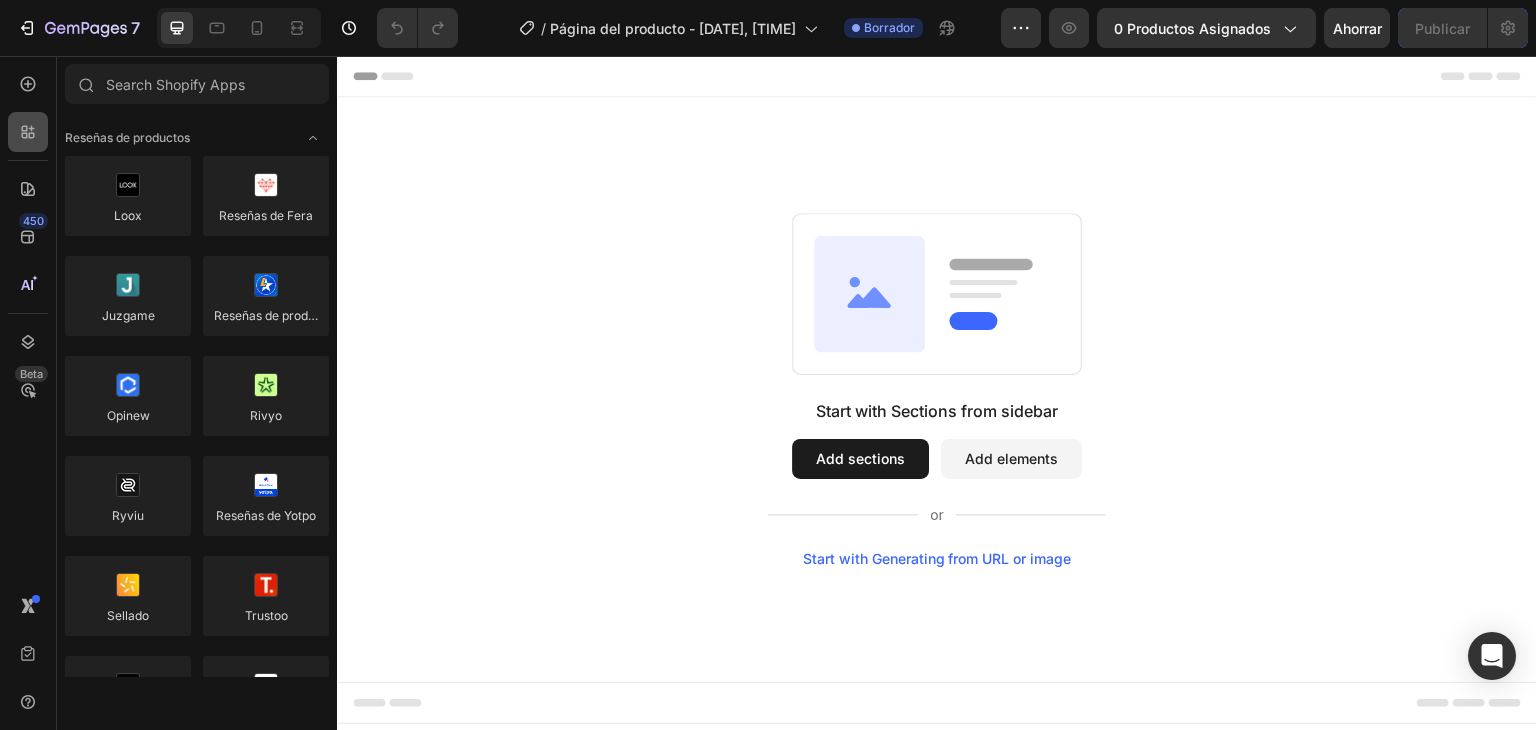 click 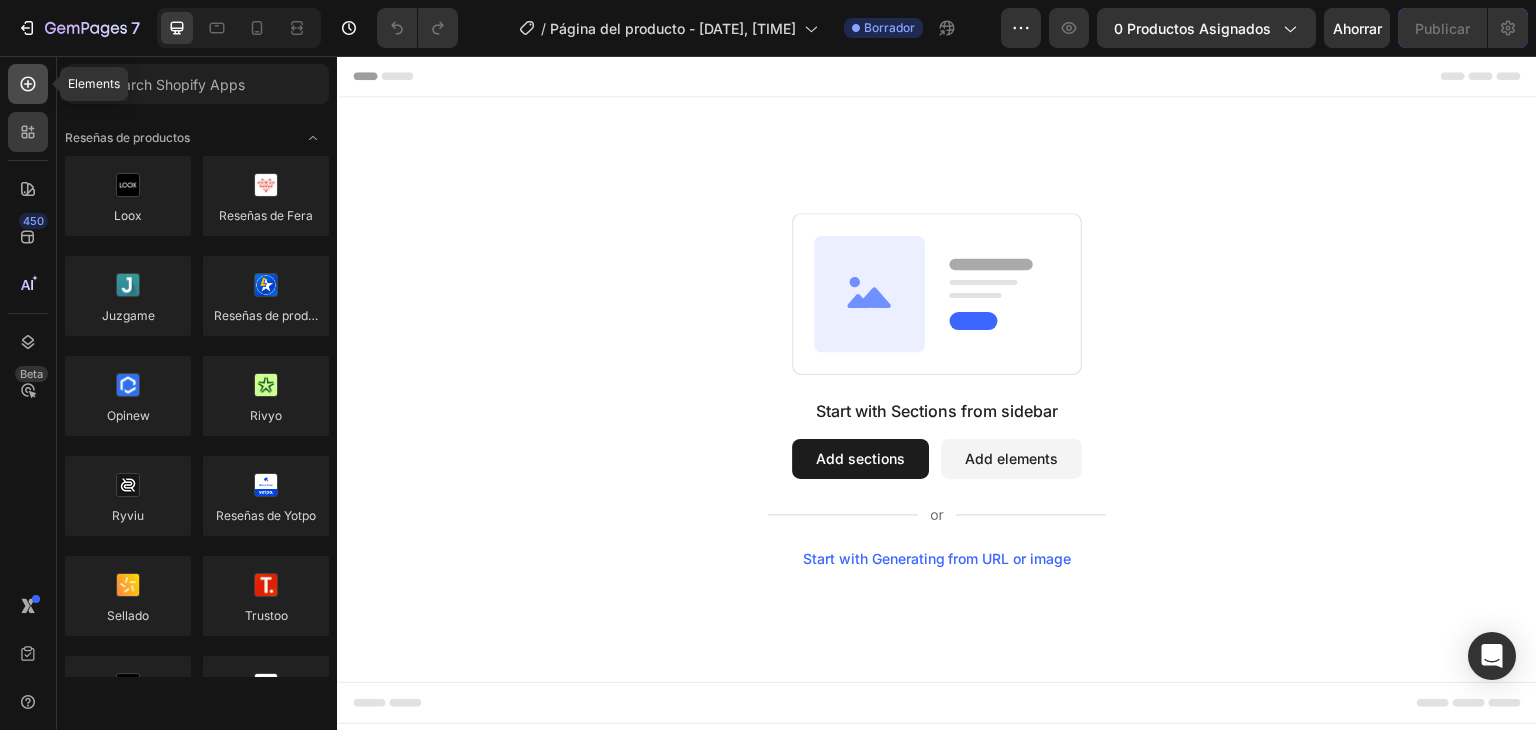 drag, startPoint x: 25, startPoint y: 76, endPoint x: 28, endPoint y: 86, distance: 10.440307 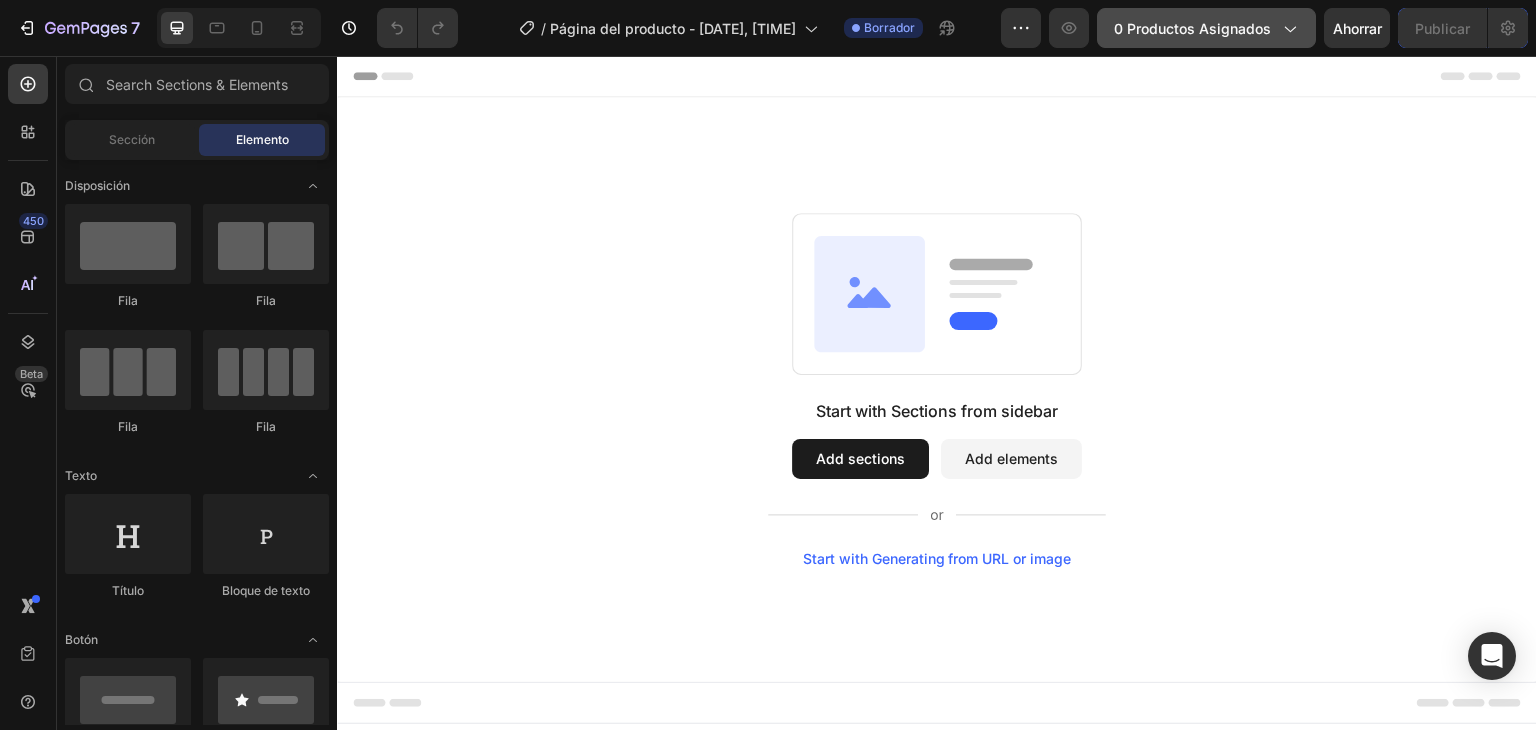 click 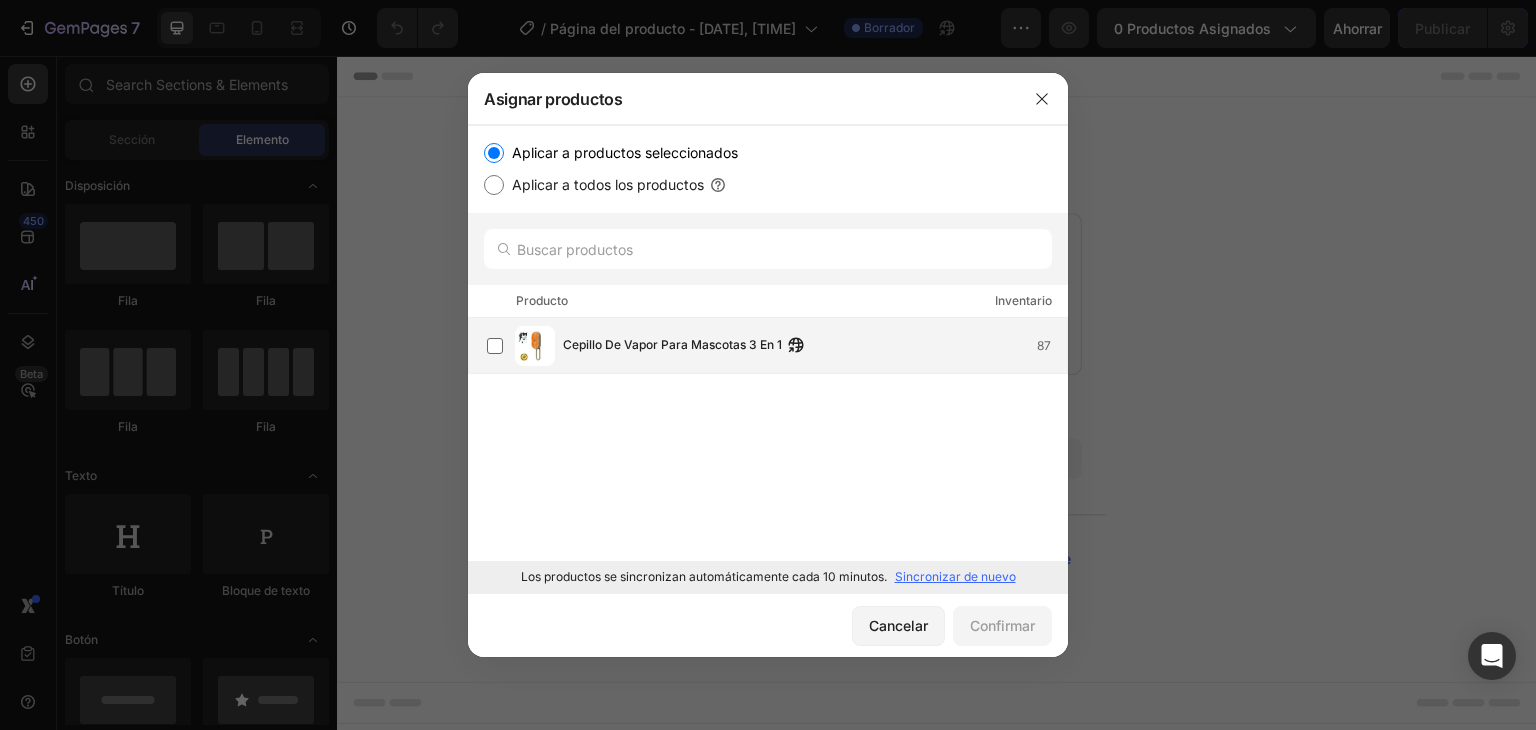 click on "Cepillo De Vapor Para Mascotas 3 En 1 87" at bounding box center (815, 346) 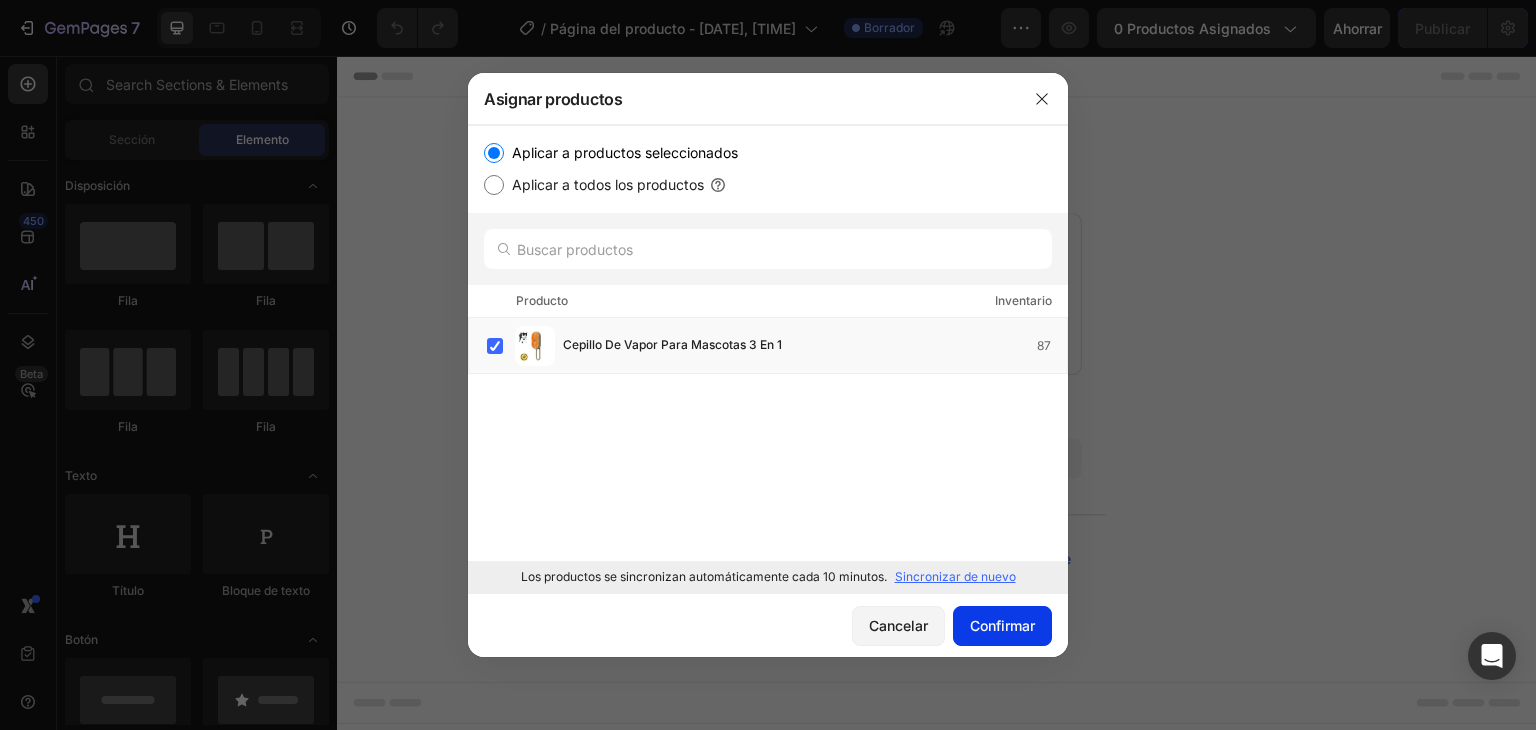 click on "Confirmar" 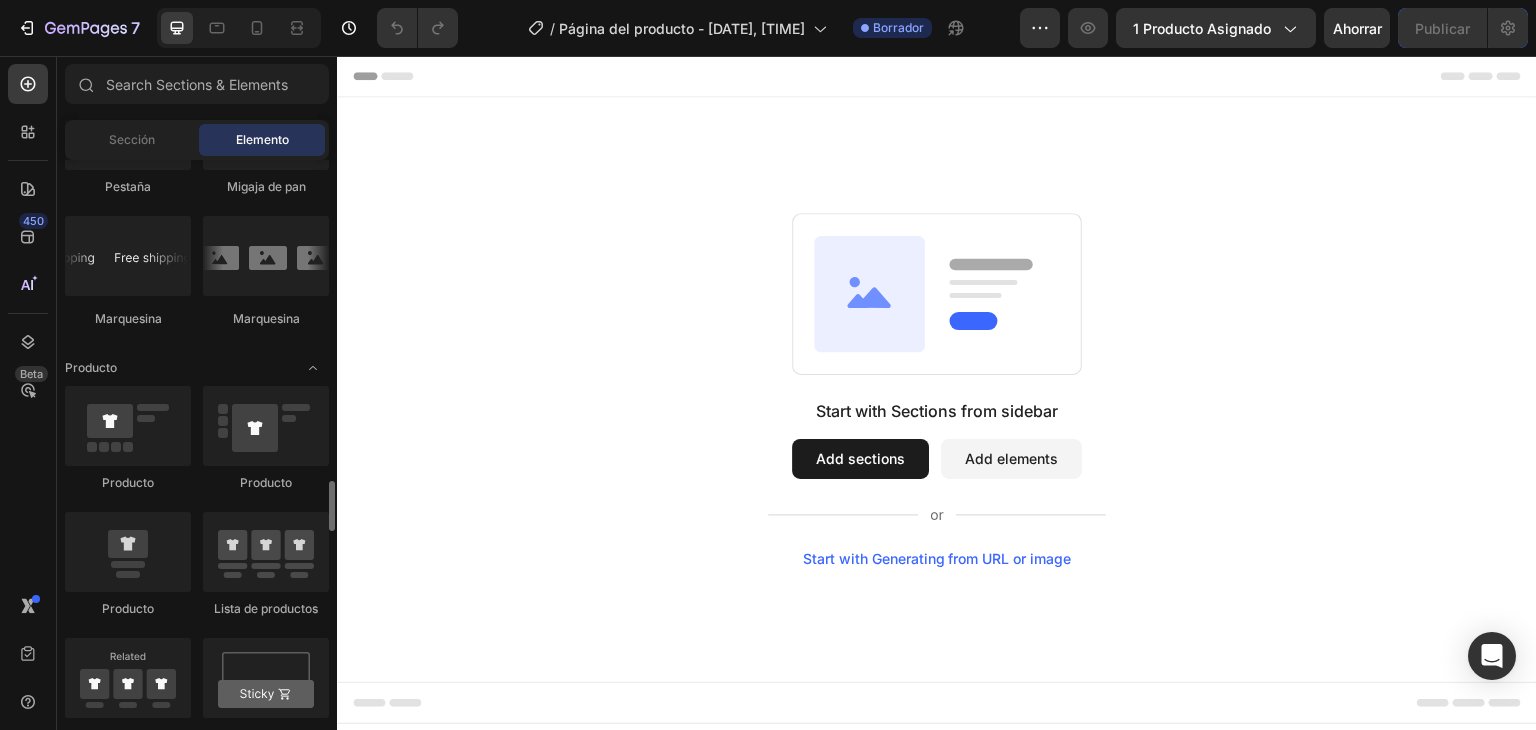 scroll, scrollTop: 2600, scrollLeft: 0, axis: vertical 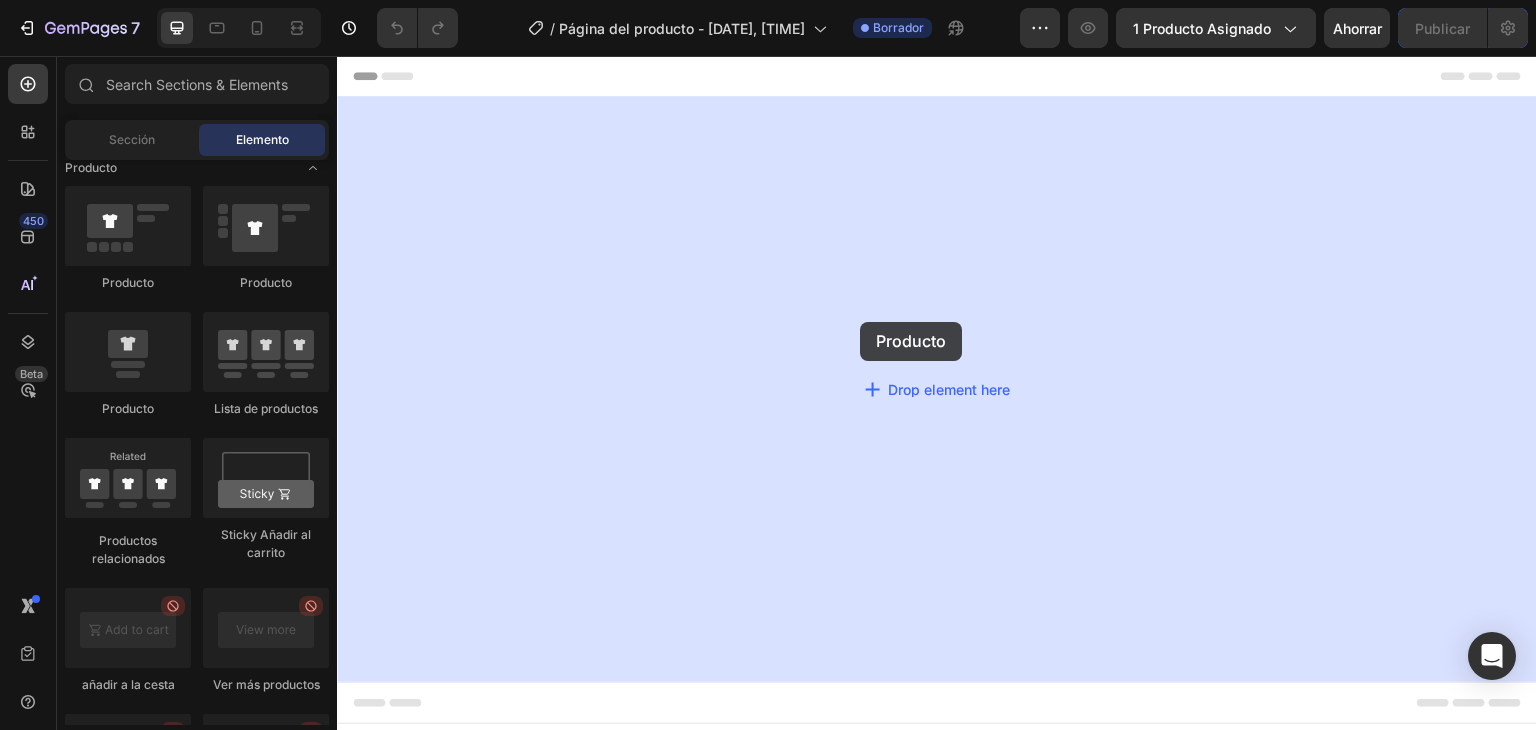 drag, startPoint x: 501, startPoint y: 293, endPoint x: 860, endPoint y: 322, distance: 360.1694 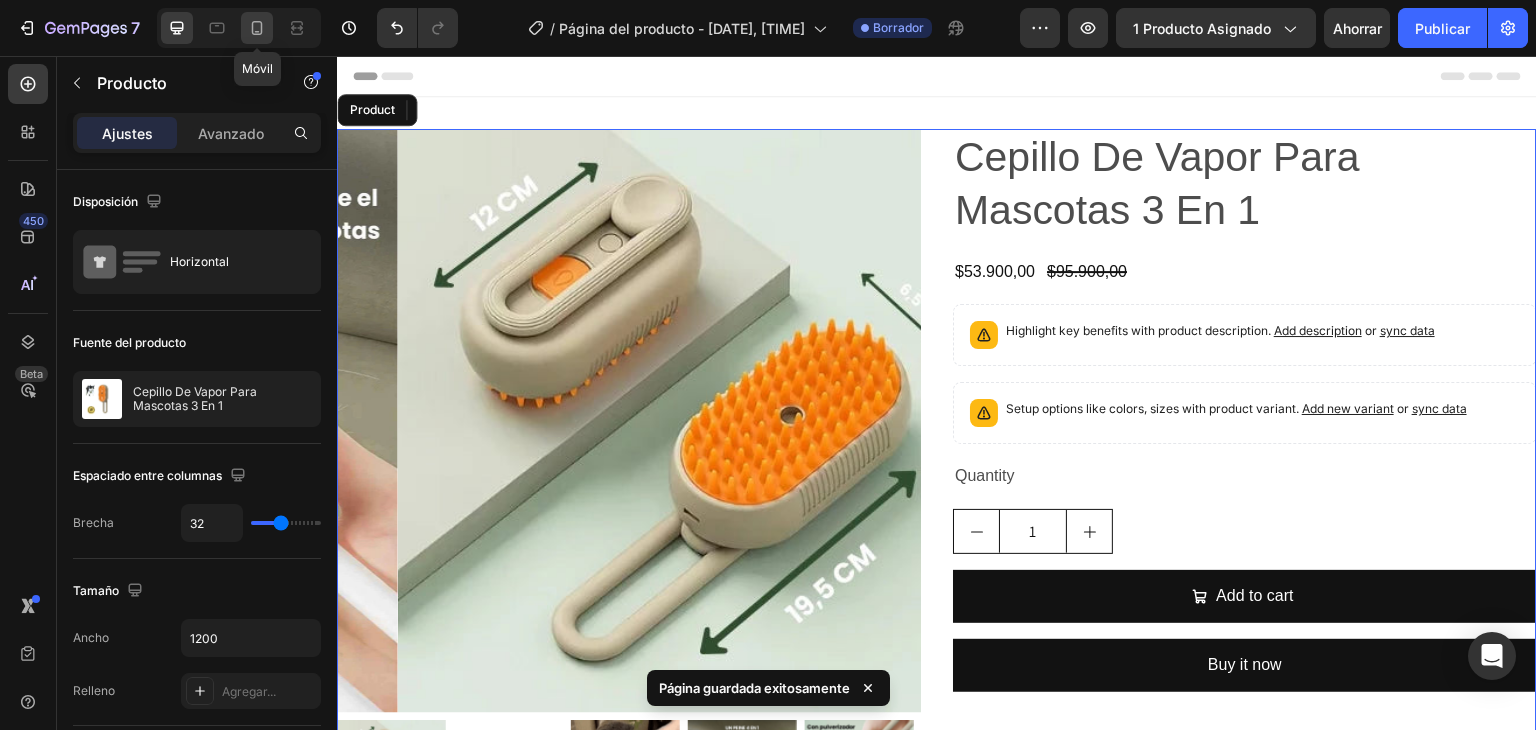 click 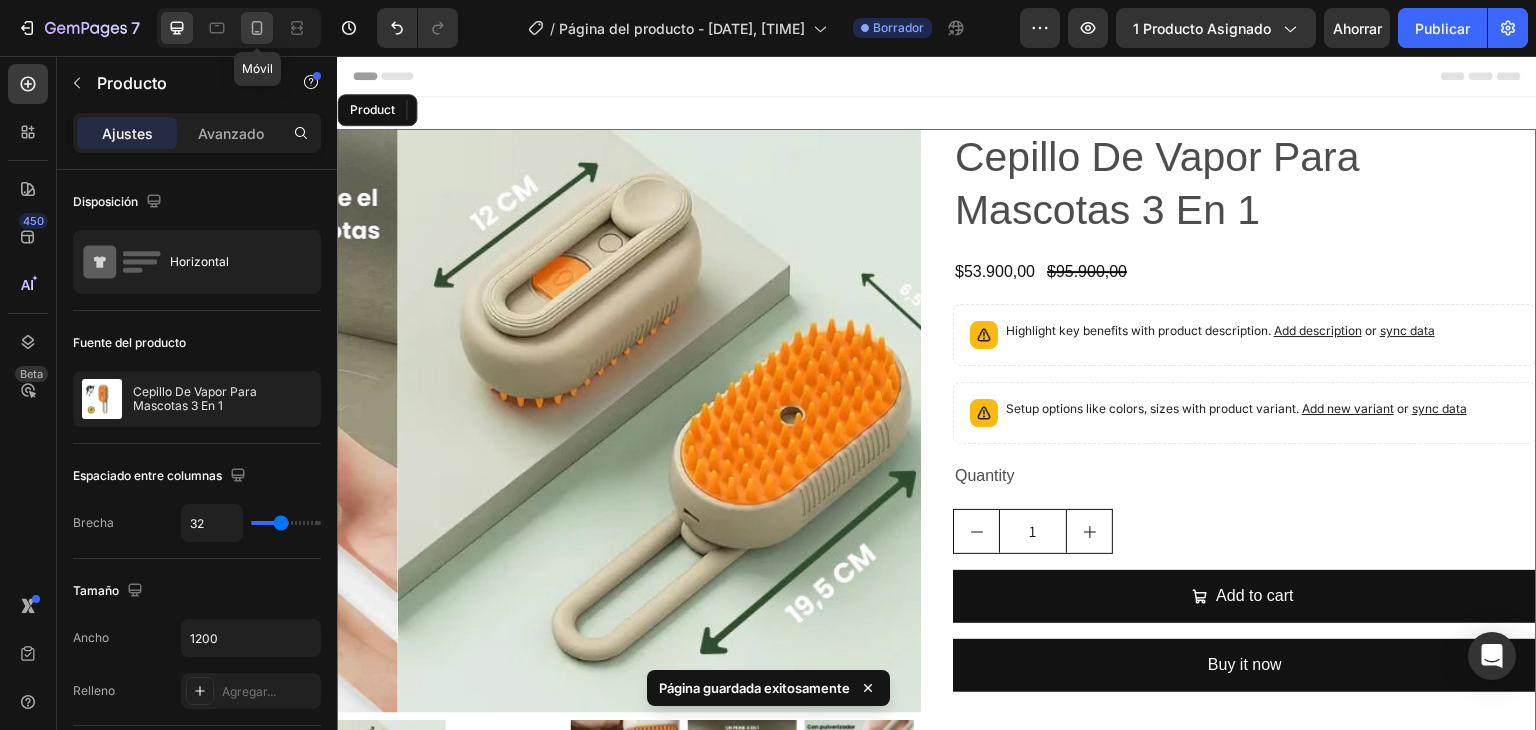 type on "16" 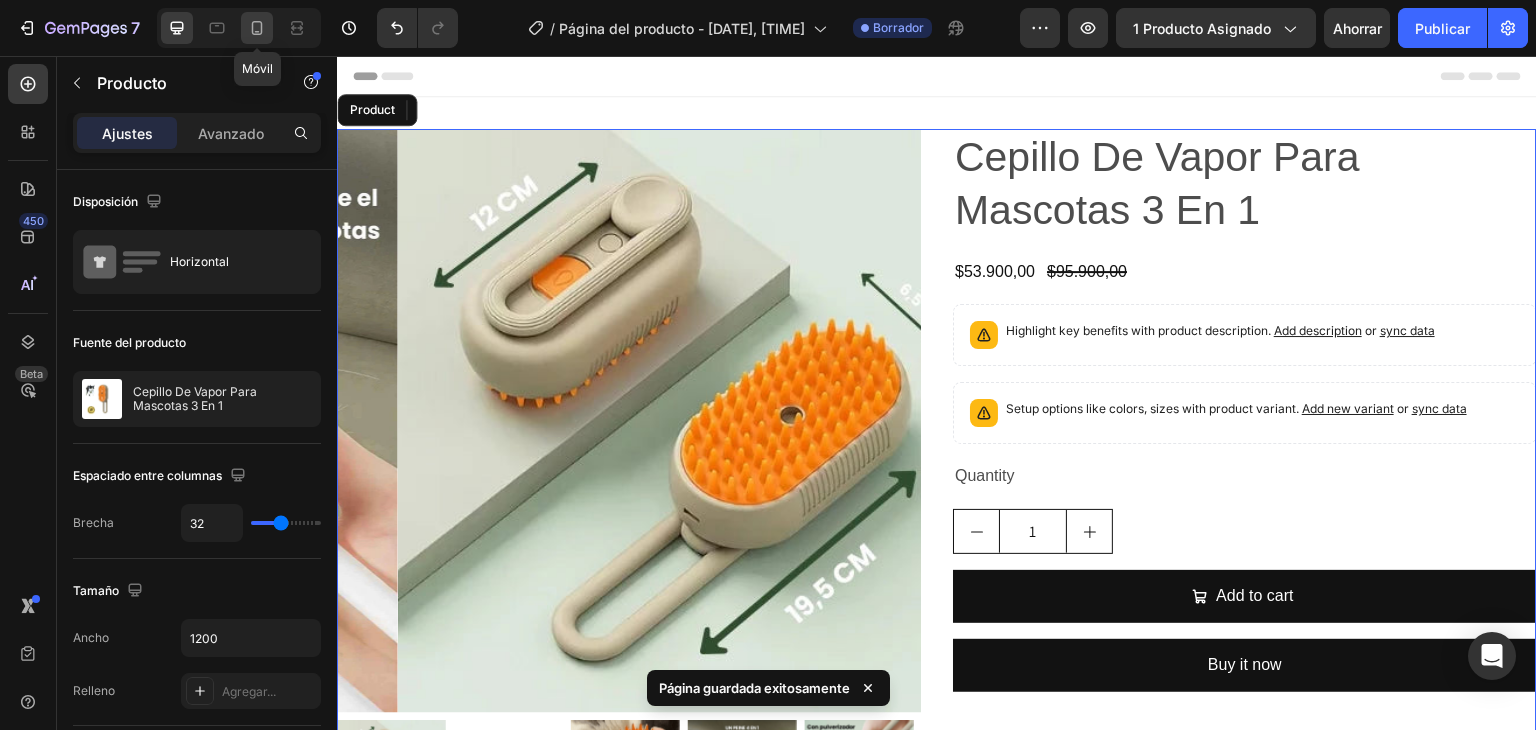 type on "16" 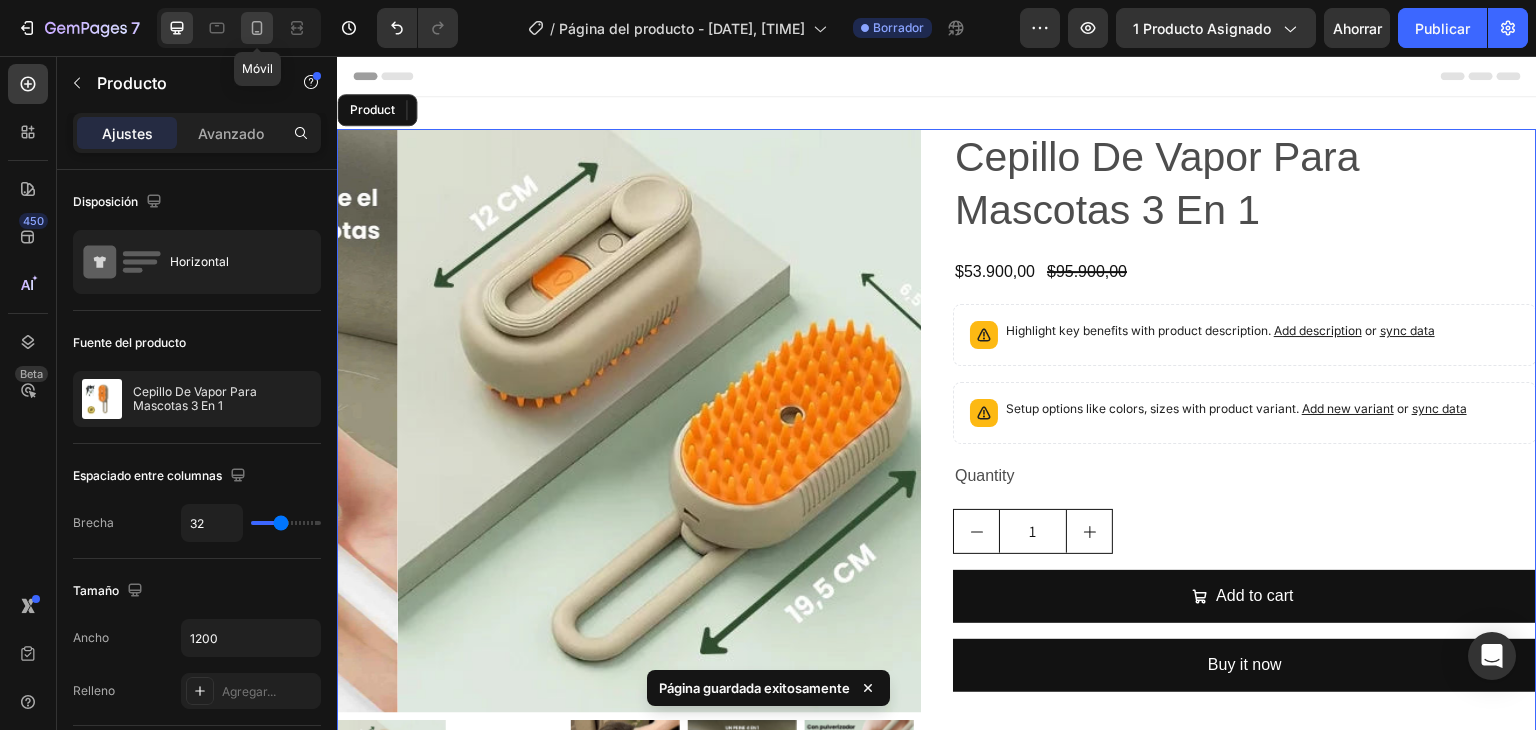 type on "100%" 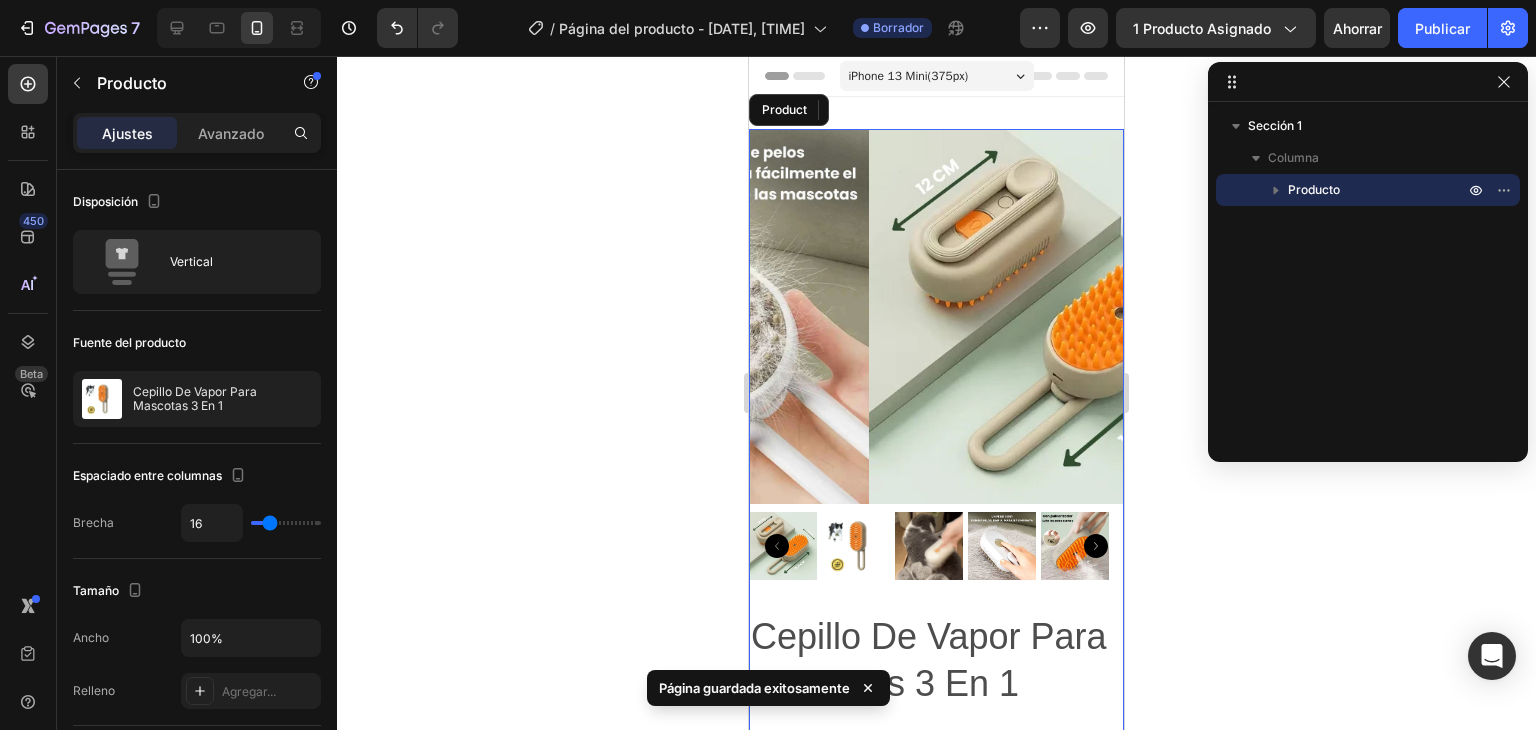 scroll, scrollTop: 3, scrollLeft: 0, axis: vertical 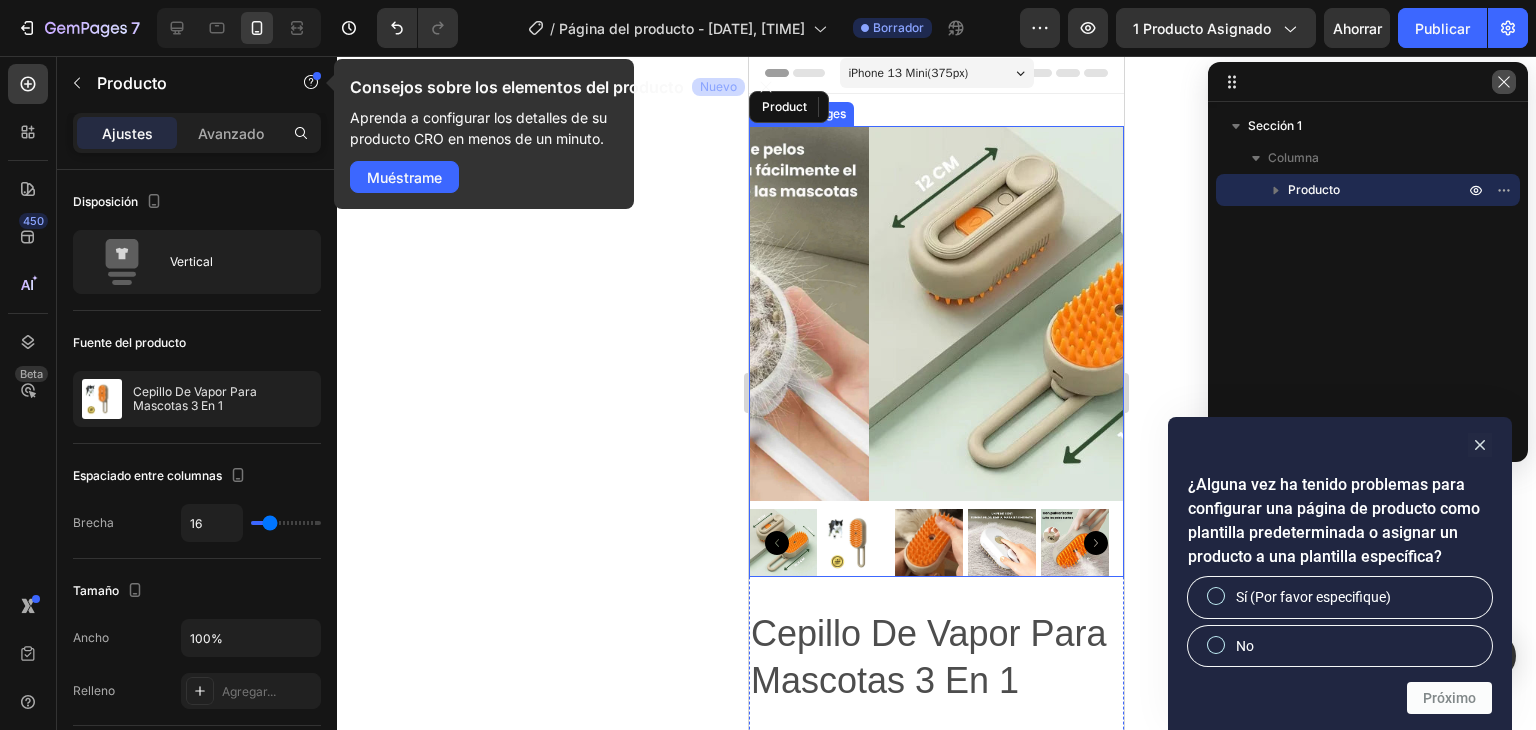click 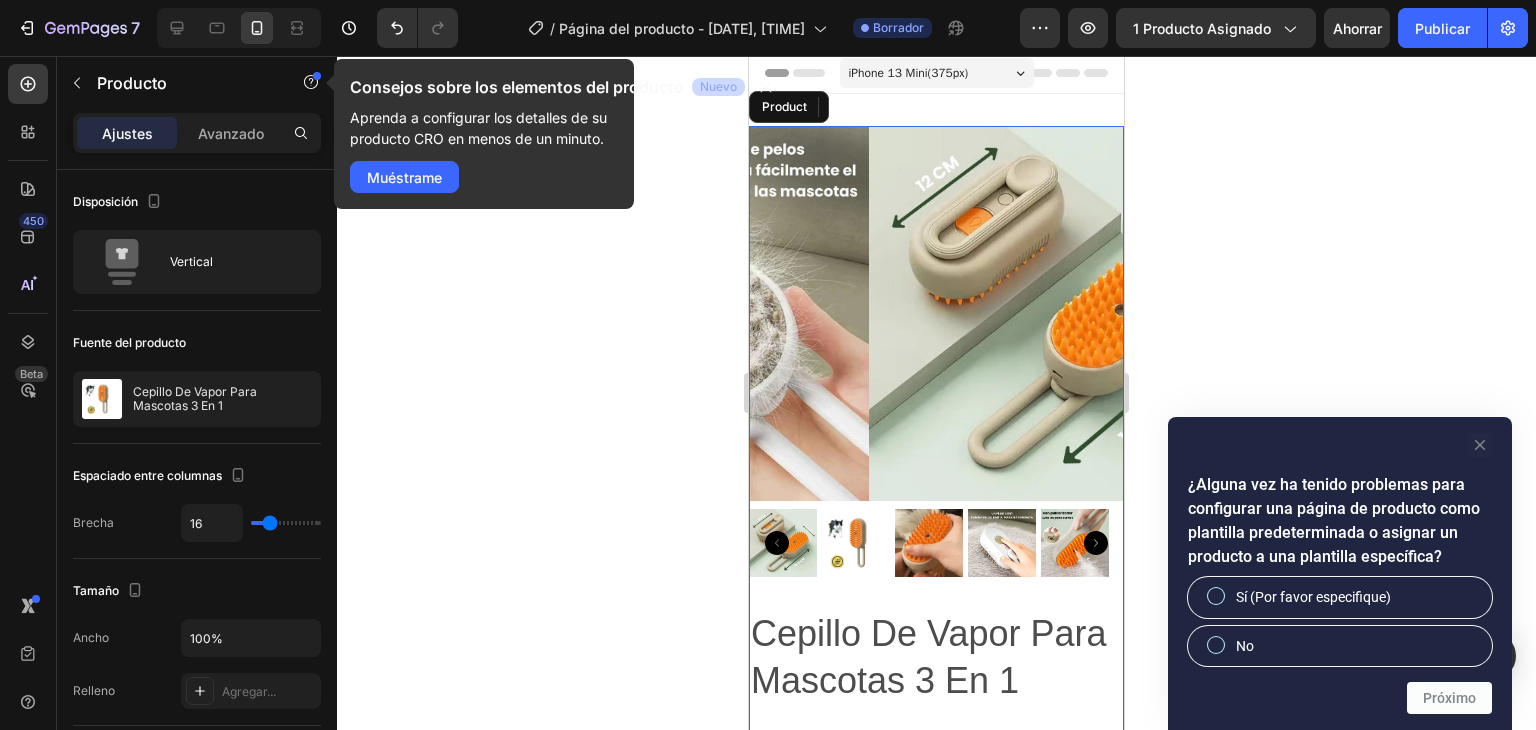 click 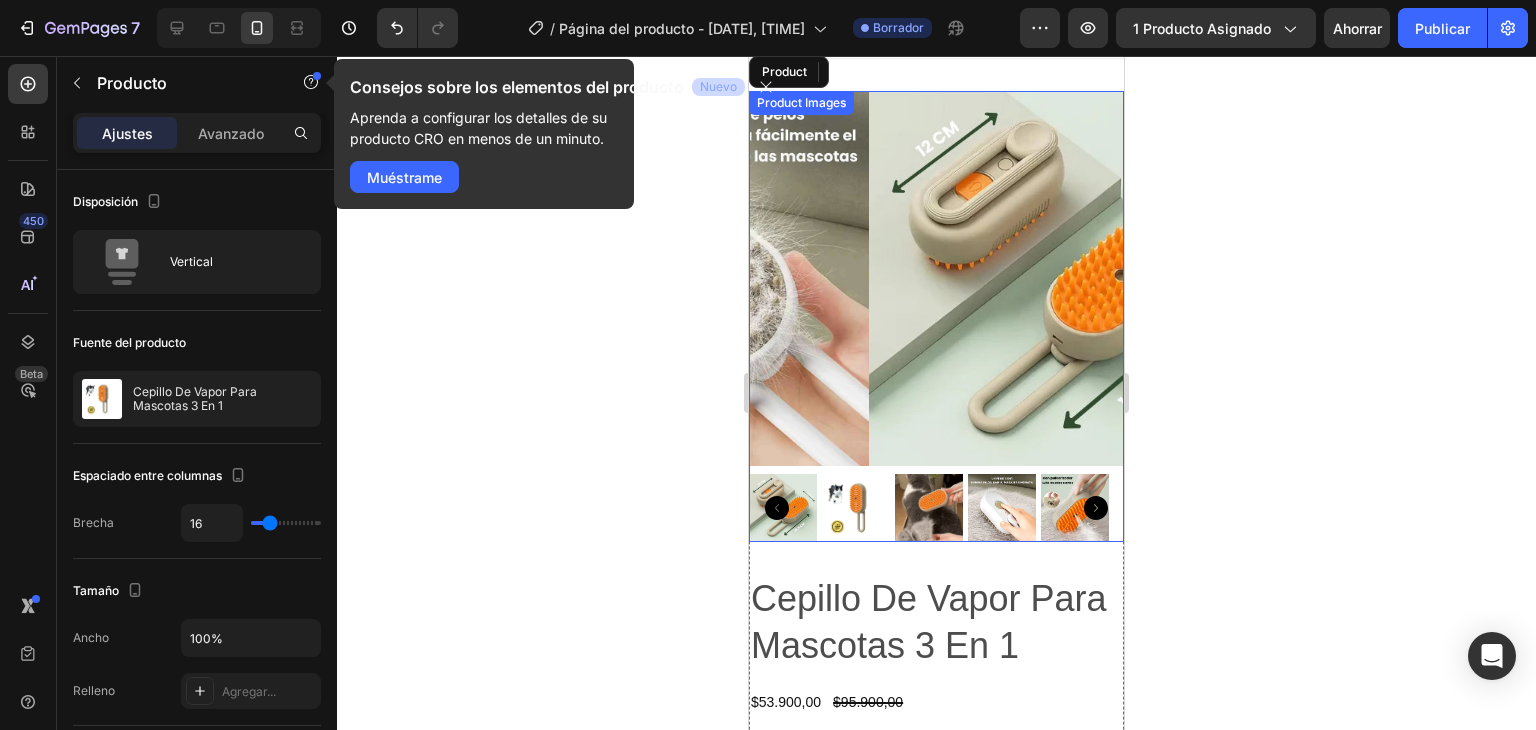 scroll, scrollTop: 0, scrollLeft: 0, axis: both 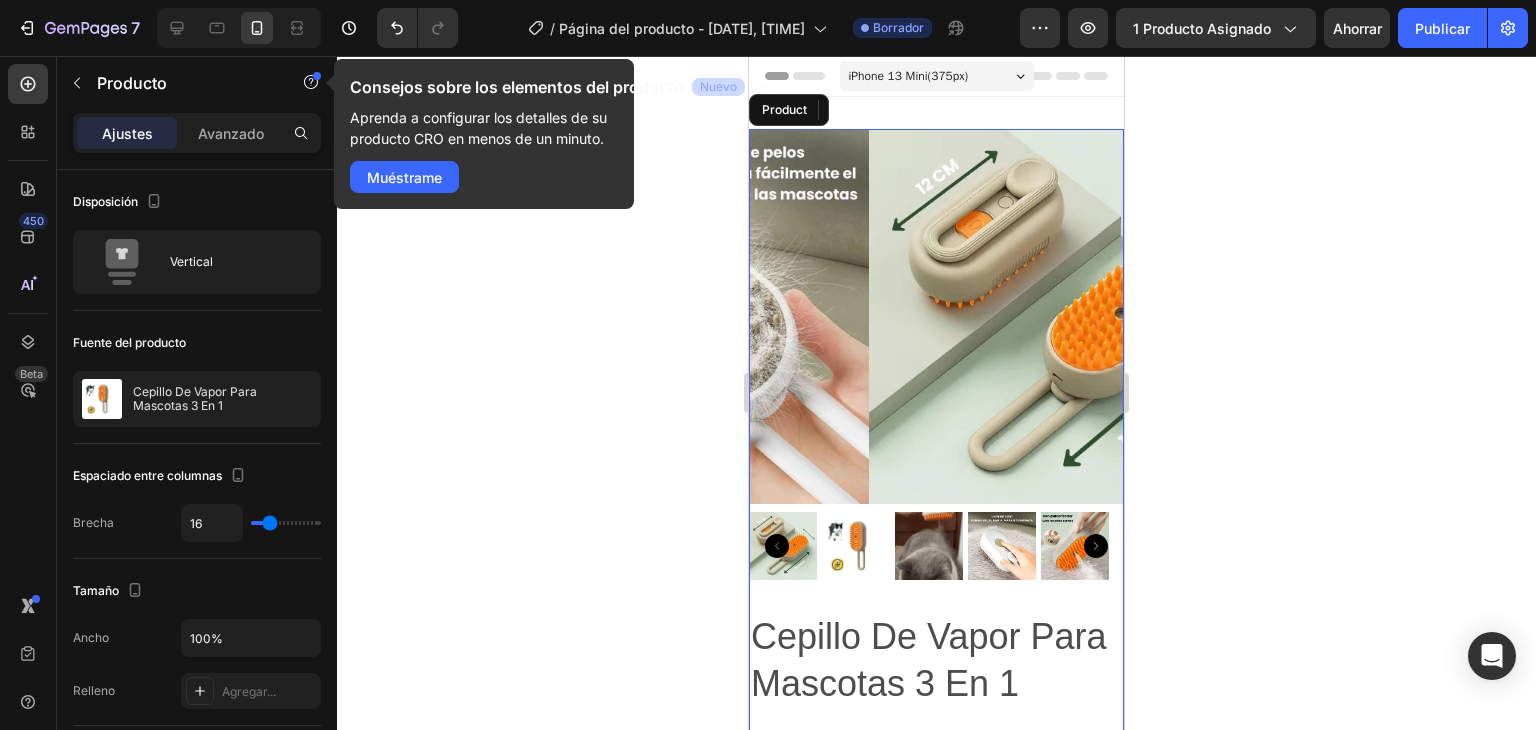 click 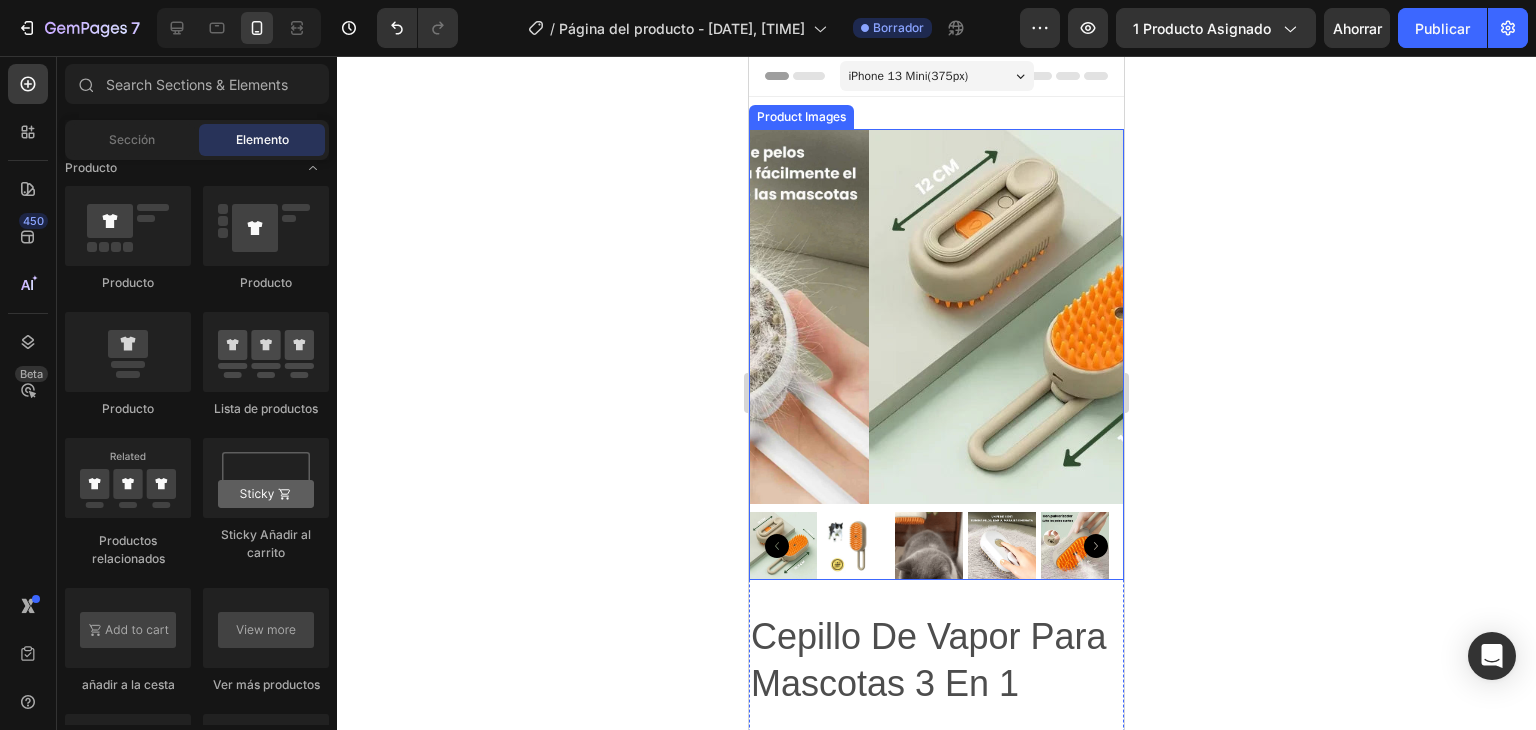 click at bounding box center (783, 546) 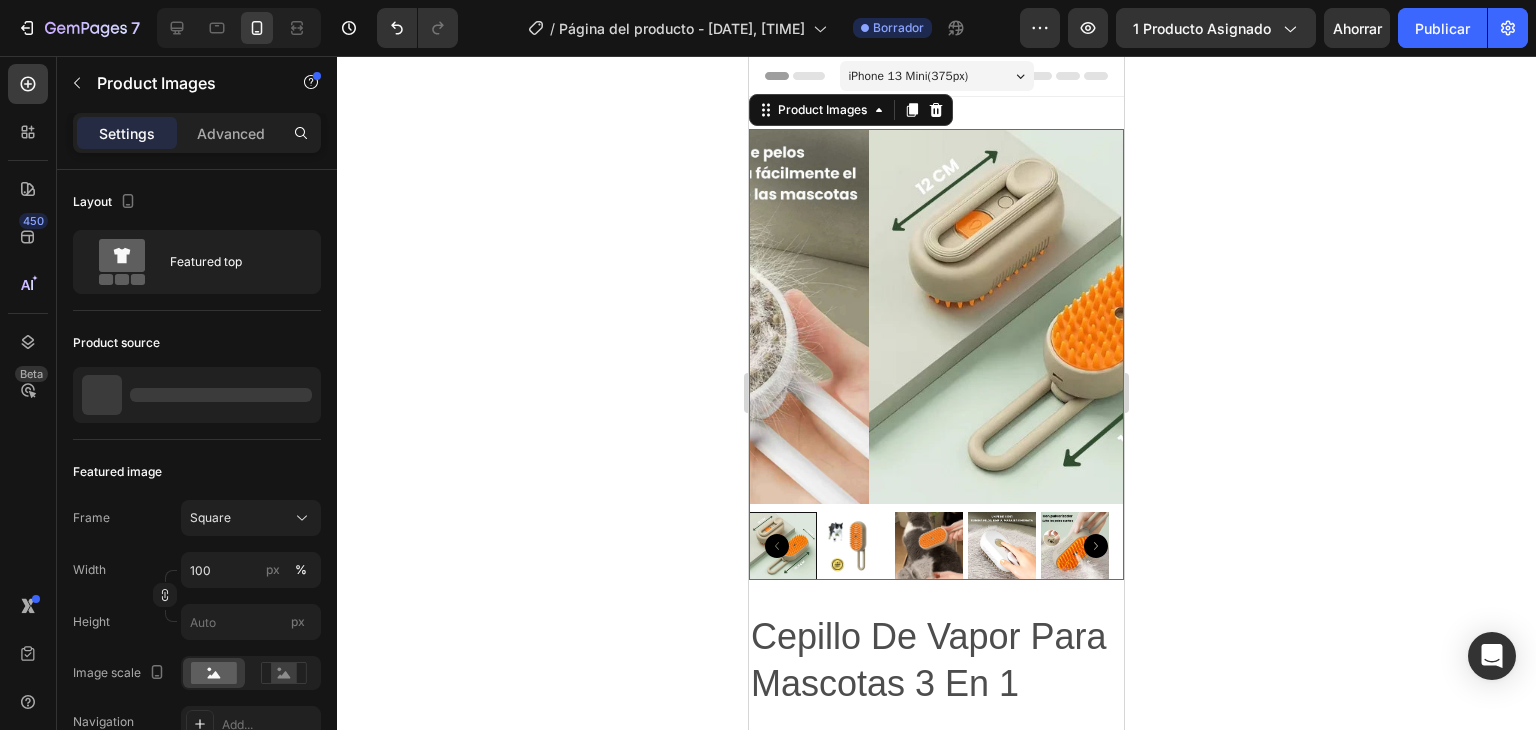 click at bounding box center [936, 546] 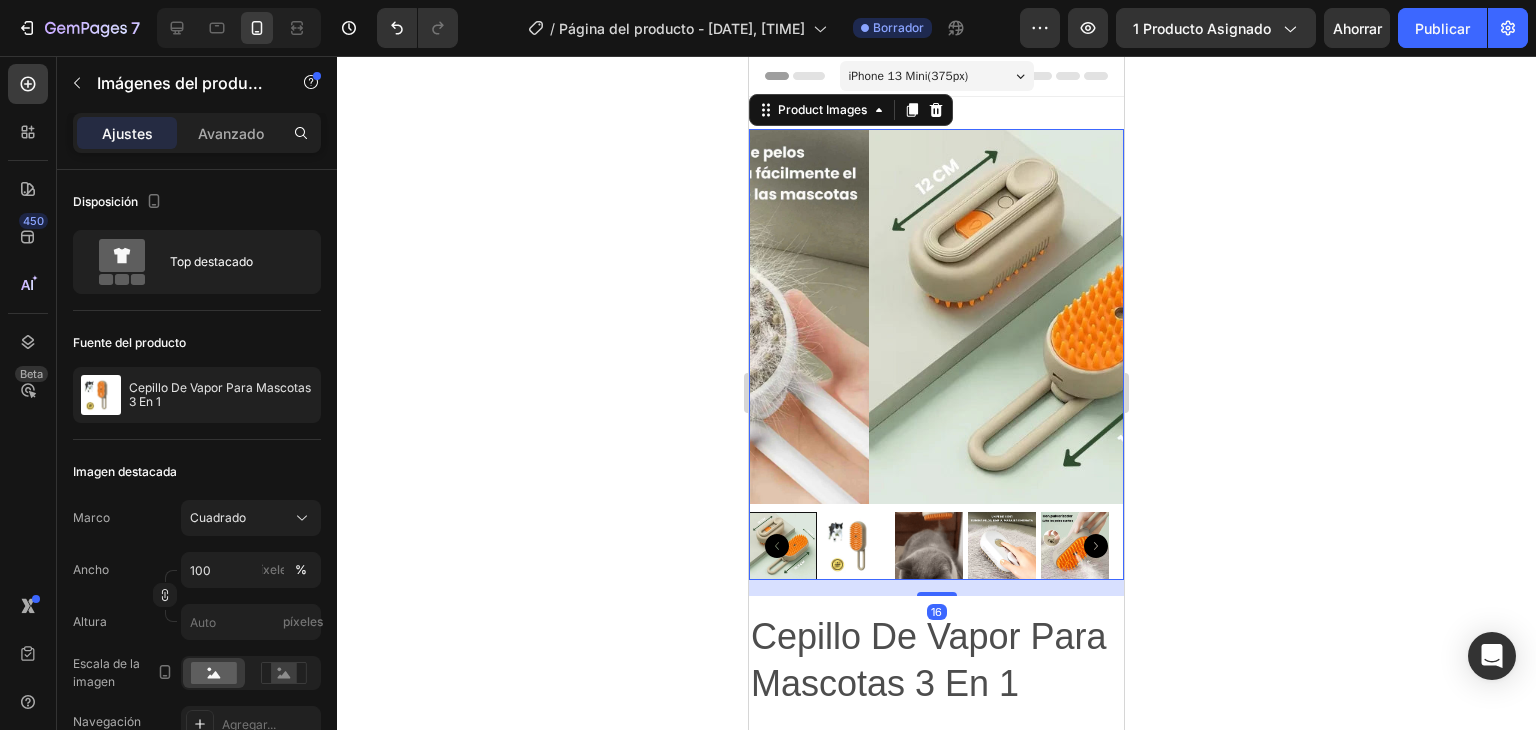 click at bounding box center [856, 546] 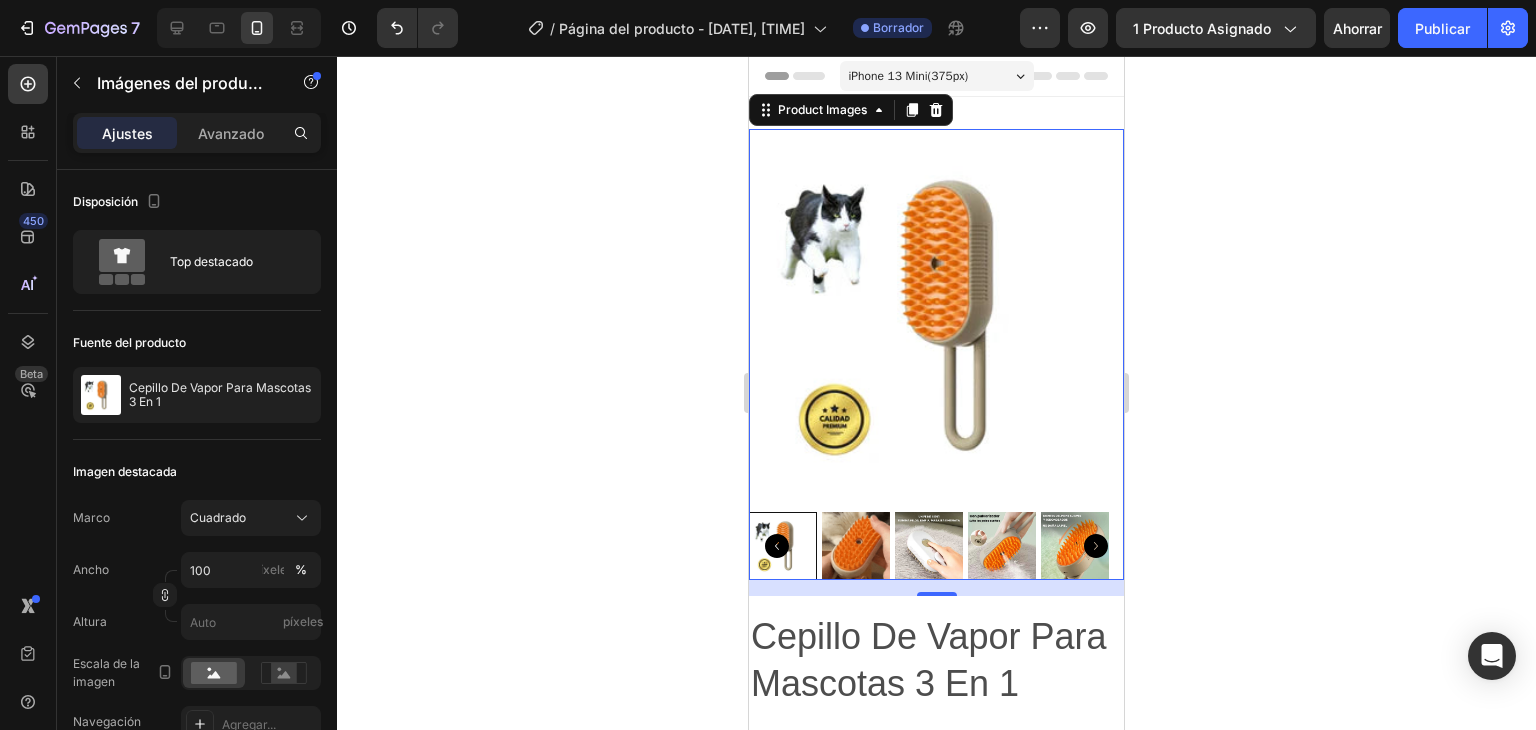 click 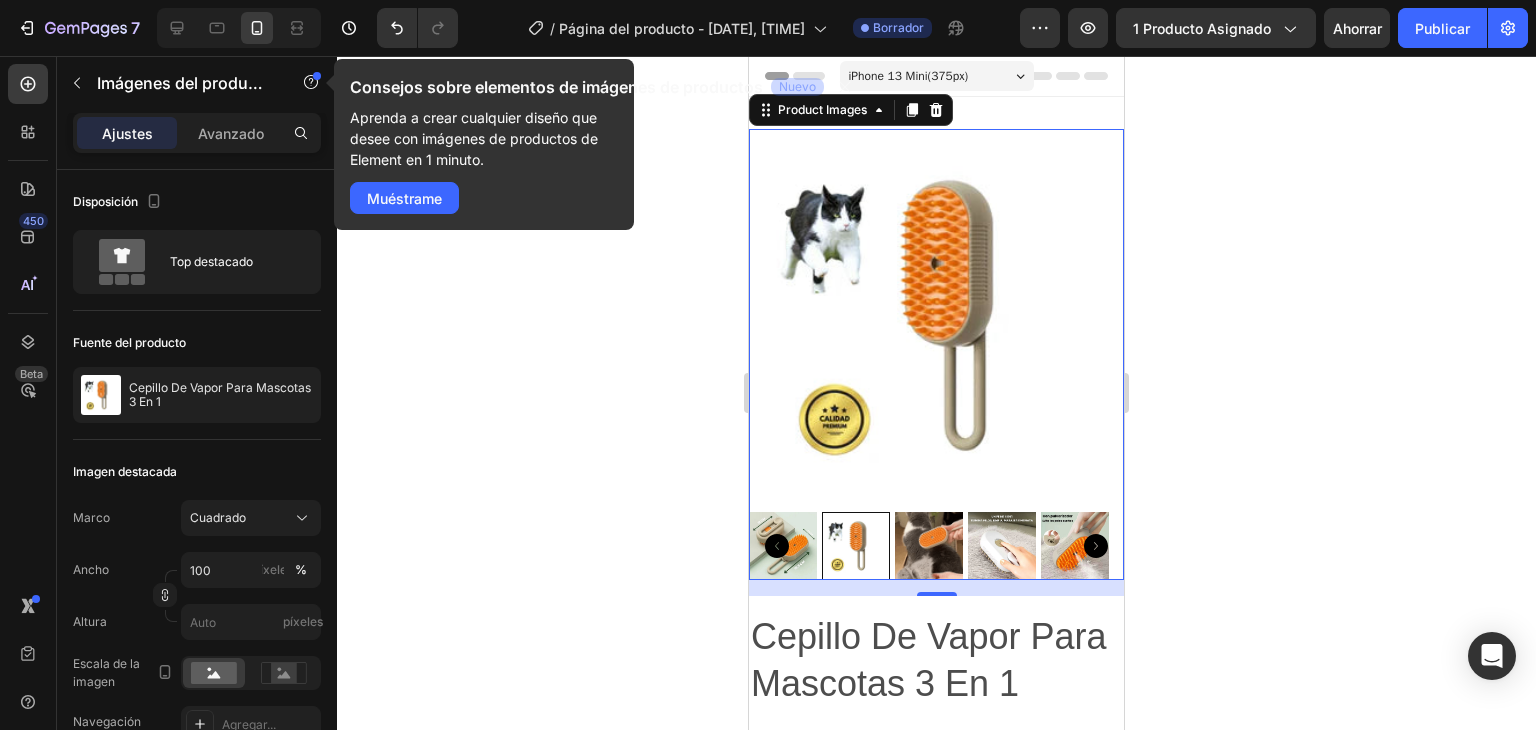 click 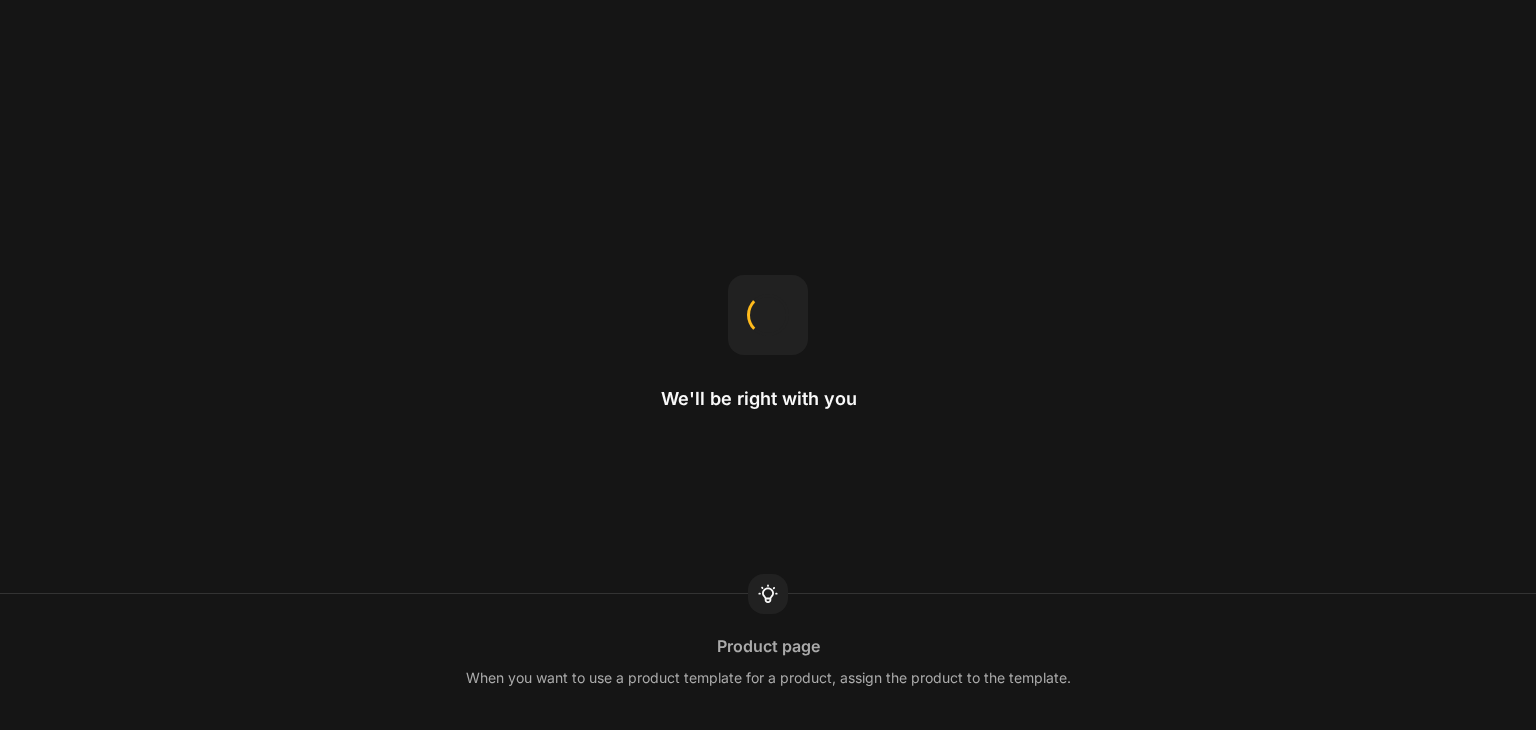 scroll, scrollTop: 0, scrollLeft: 0, axis: both 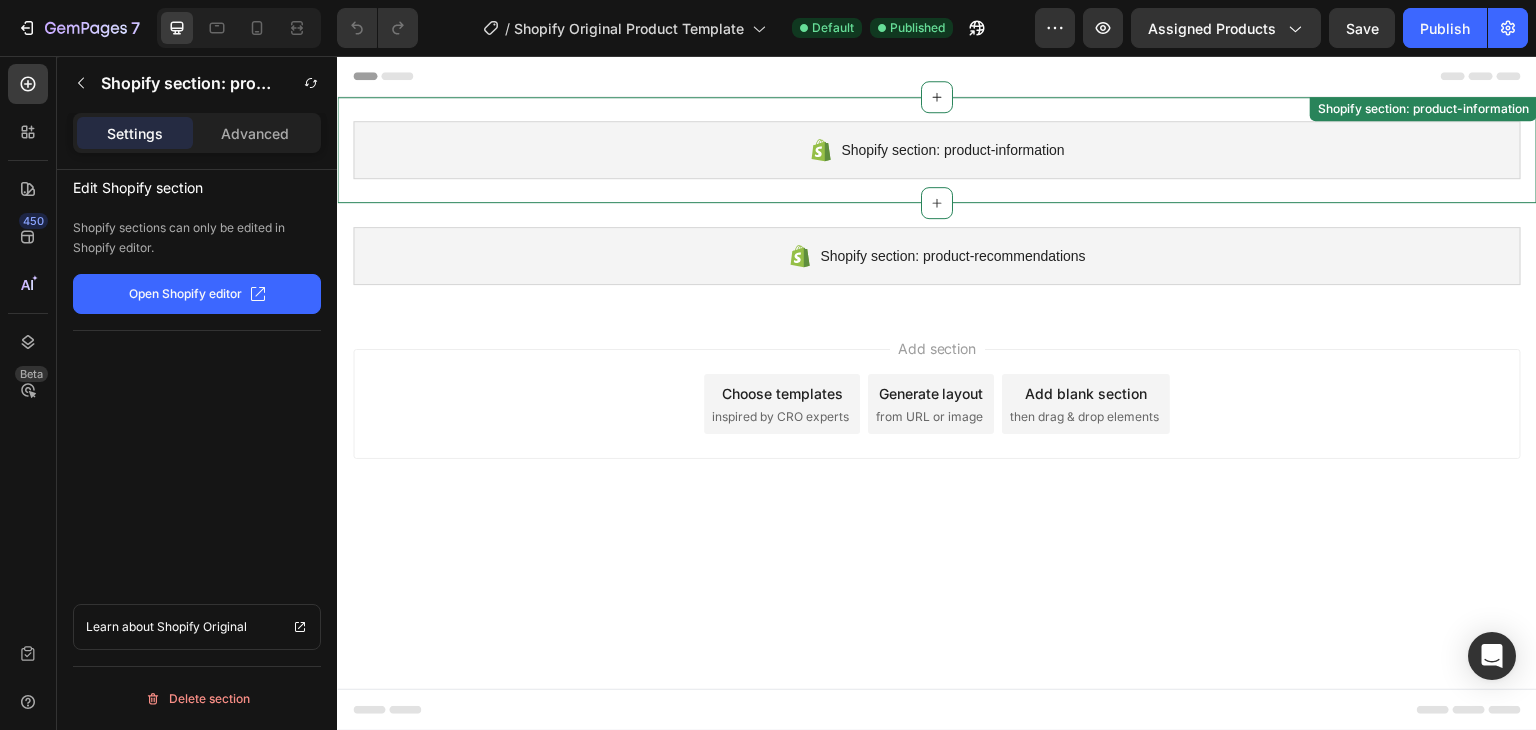 click on "Shopify section: product-information" at bounding box center (952, 150) 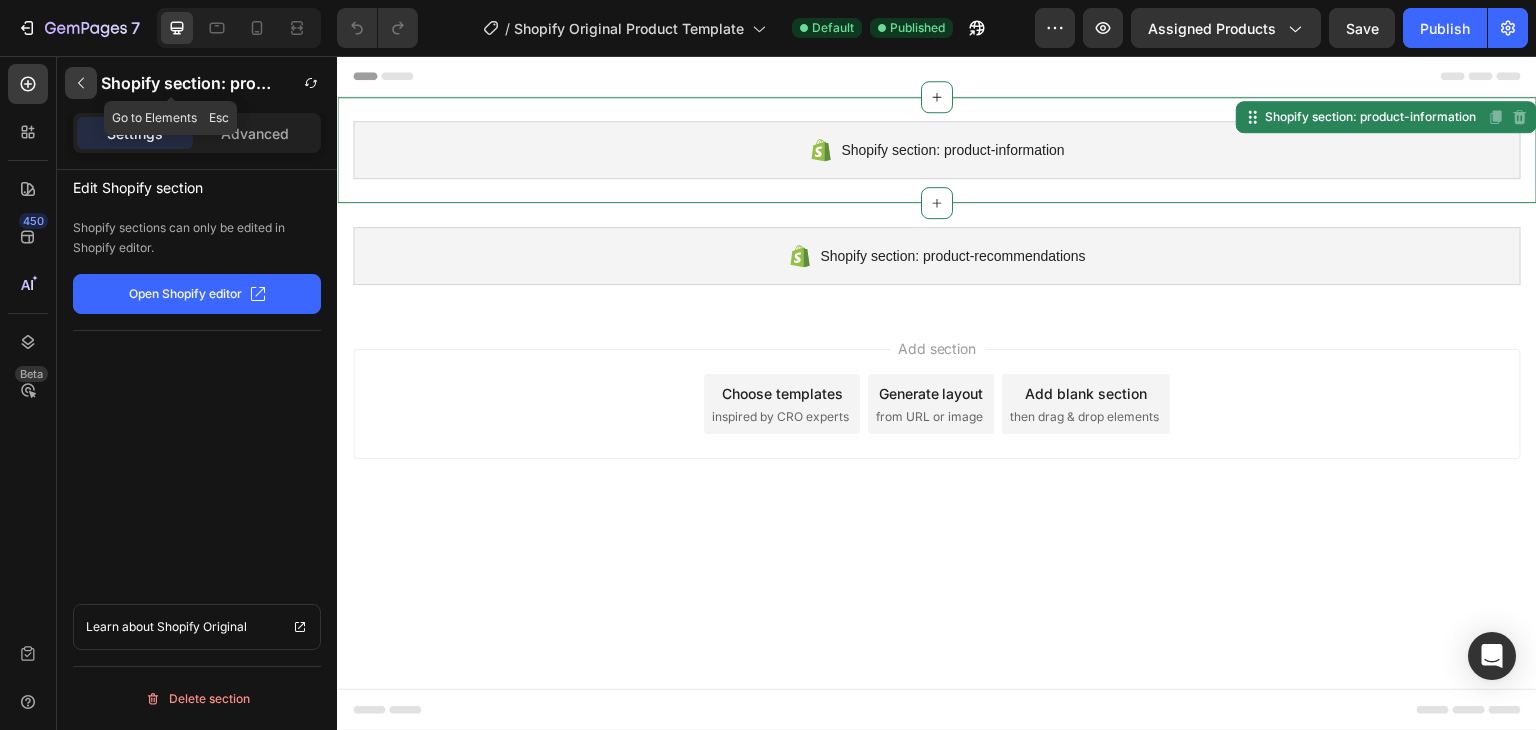 click 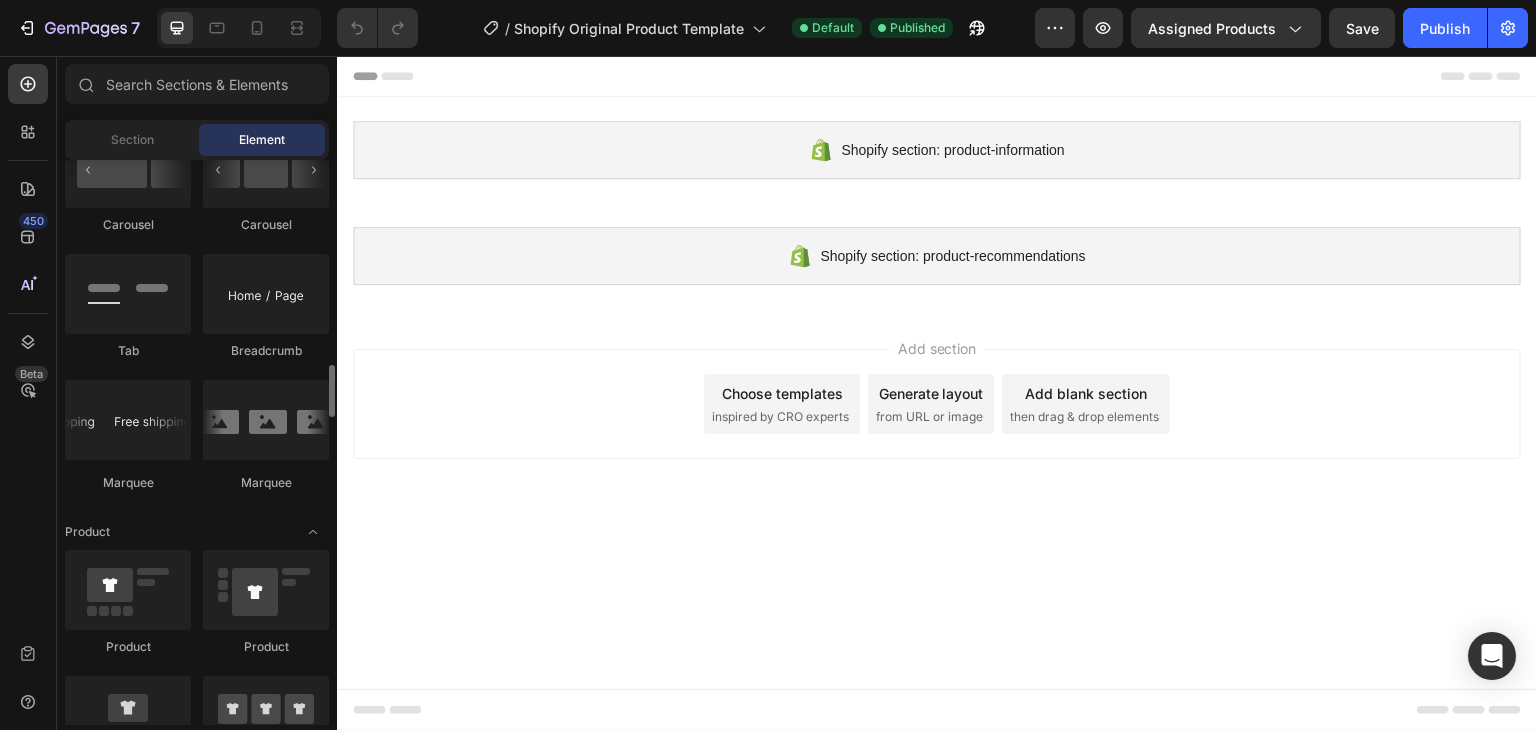scroll, scrollTop: 2500, scrollLeft: 0, axis: vertical 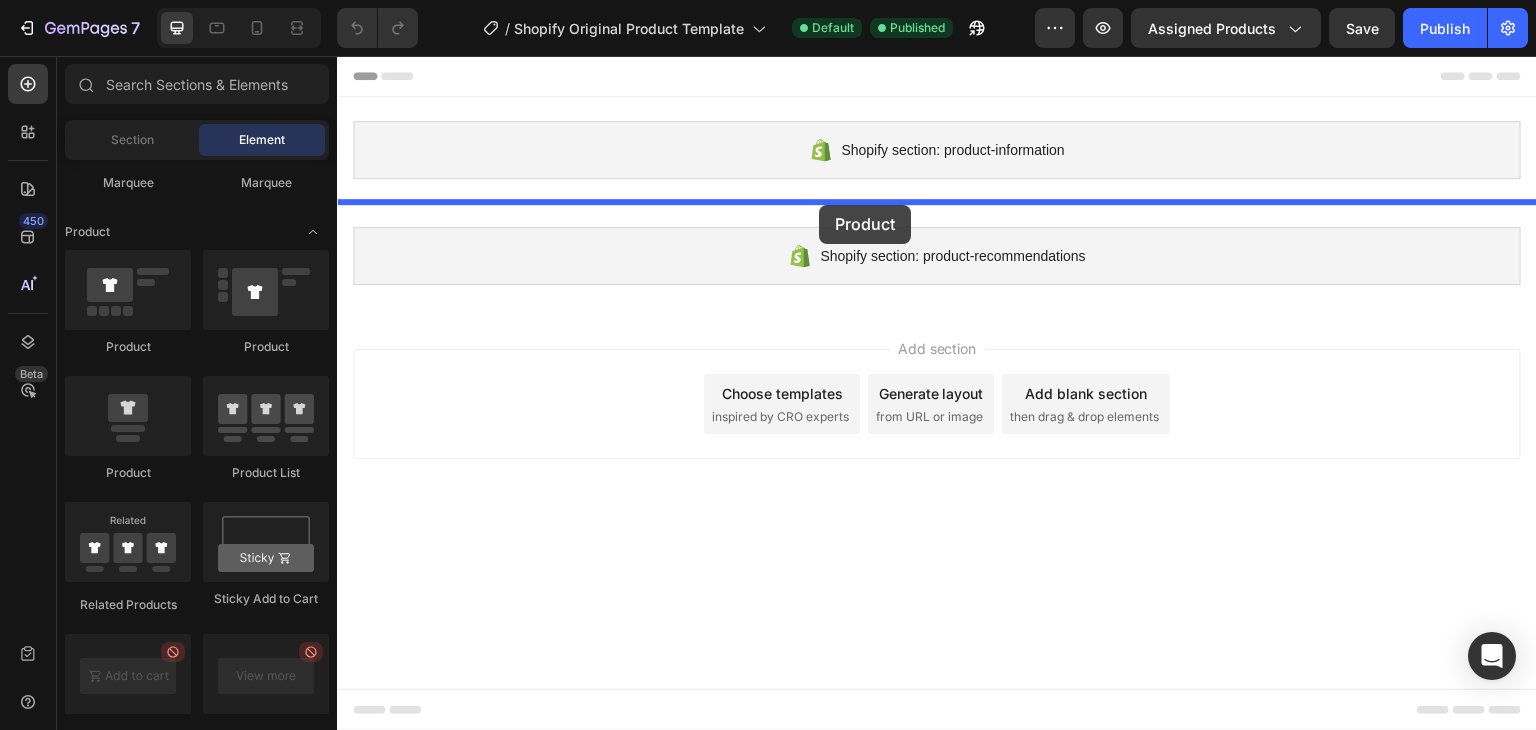 drag, startPoint x: 501, startPoint y: 377, endPoint x: 819, endPoint y: 205, distance: 361.5356 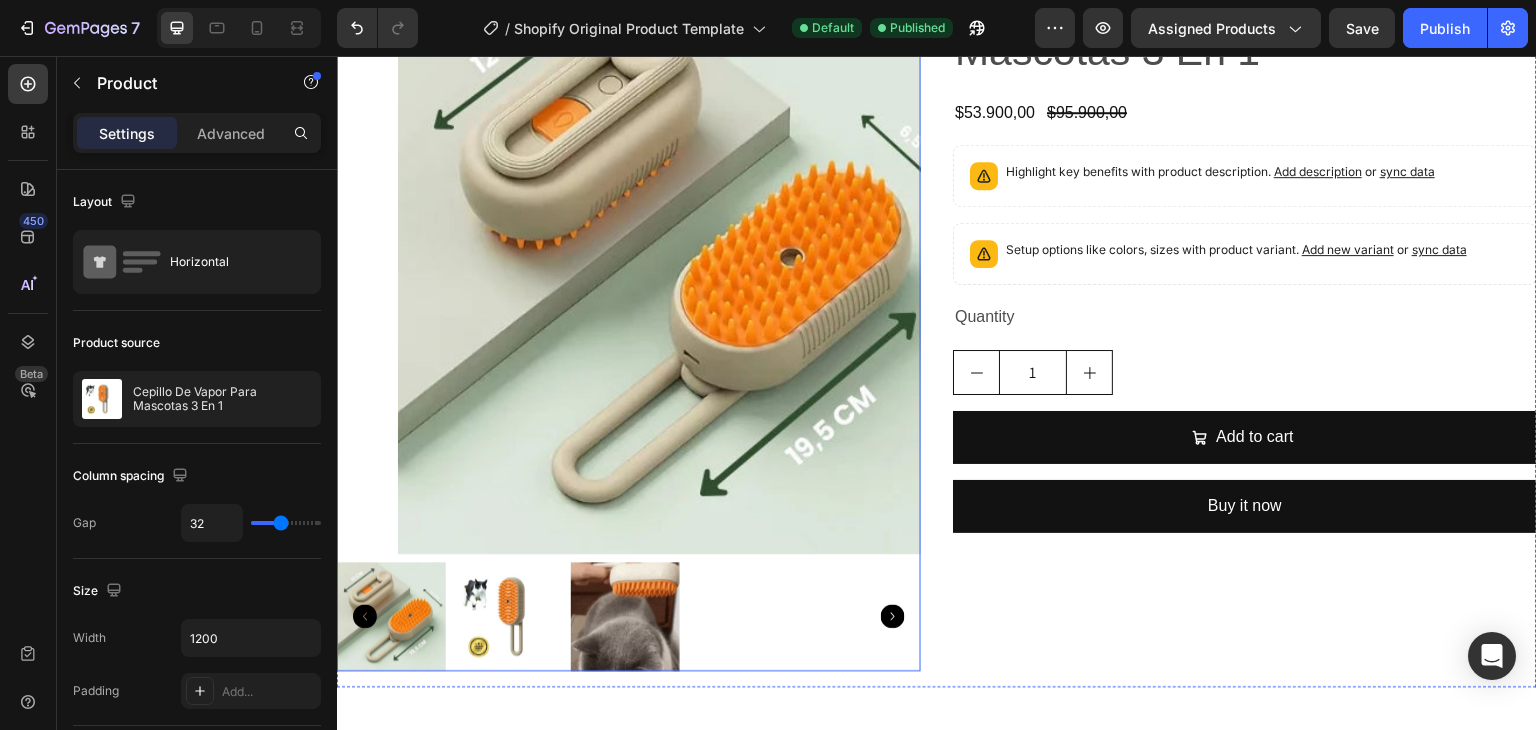 scroll, scrollTop: 300, scrollLeft: 0, axis: vertical 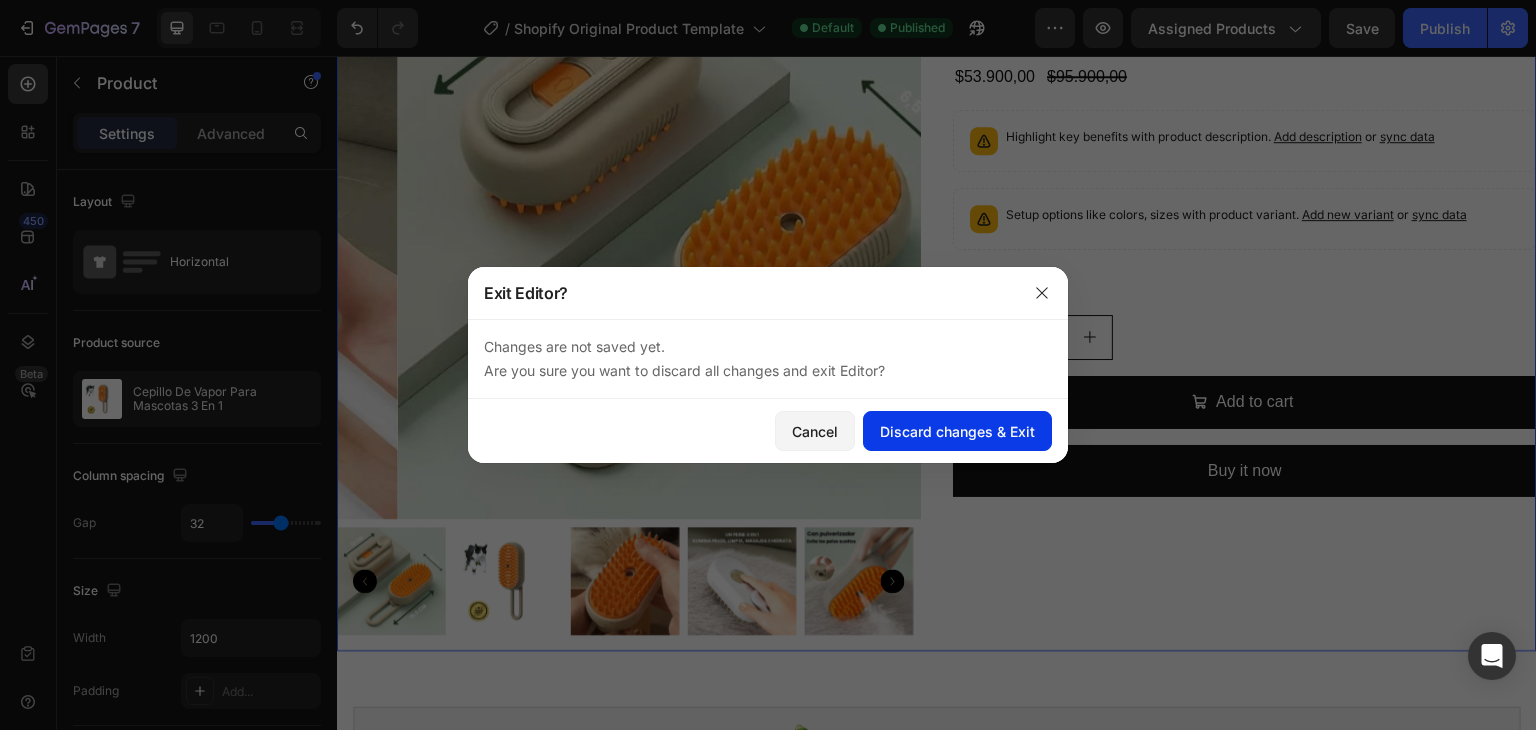 click on "Discard changes & Exit" at bounding box center [957, 431] 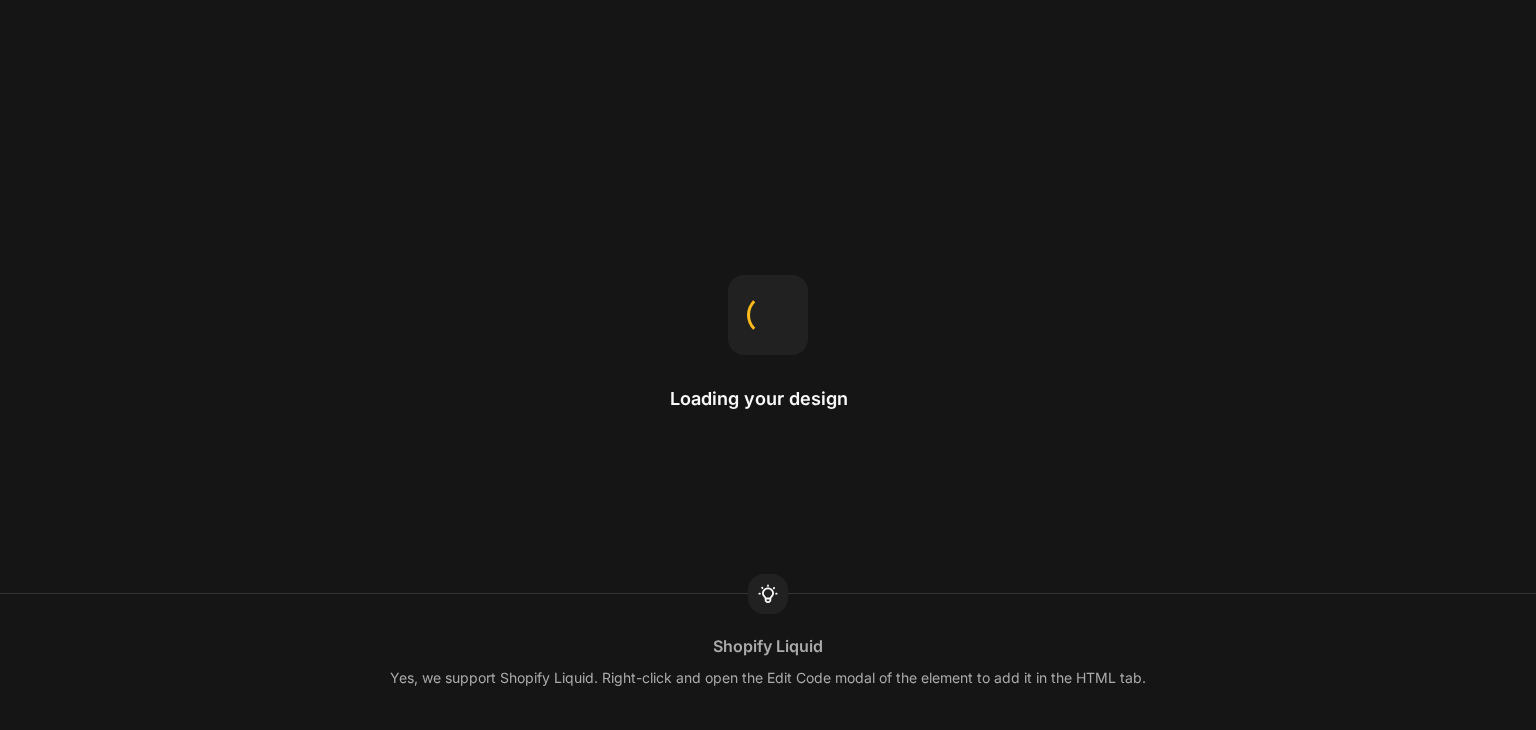 scroll, scrollTop: 0, scrollLeft: 0, axis: both 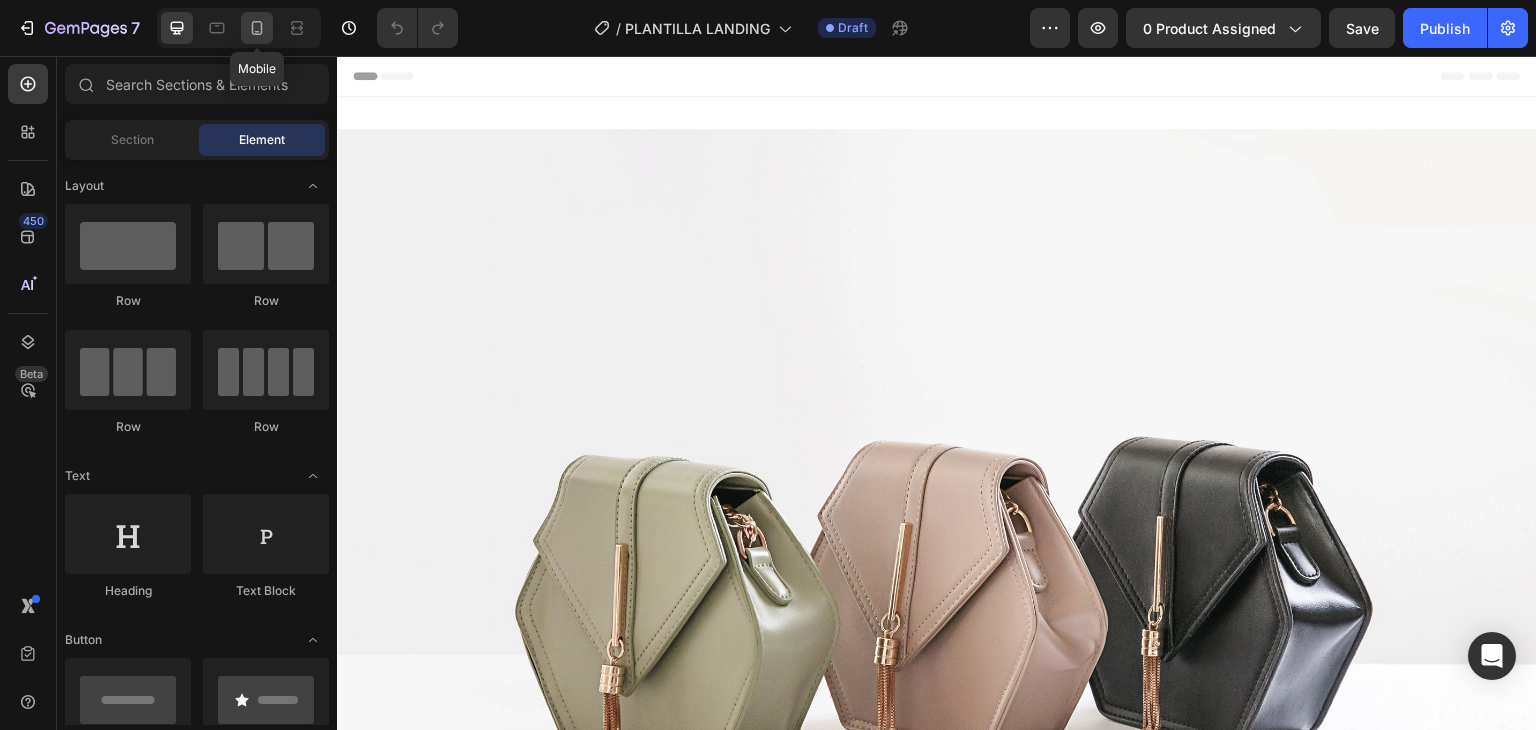 click 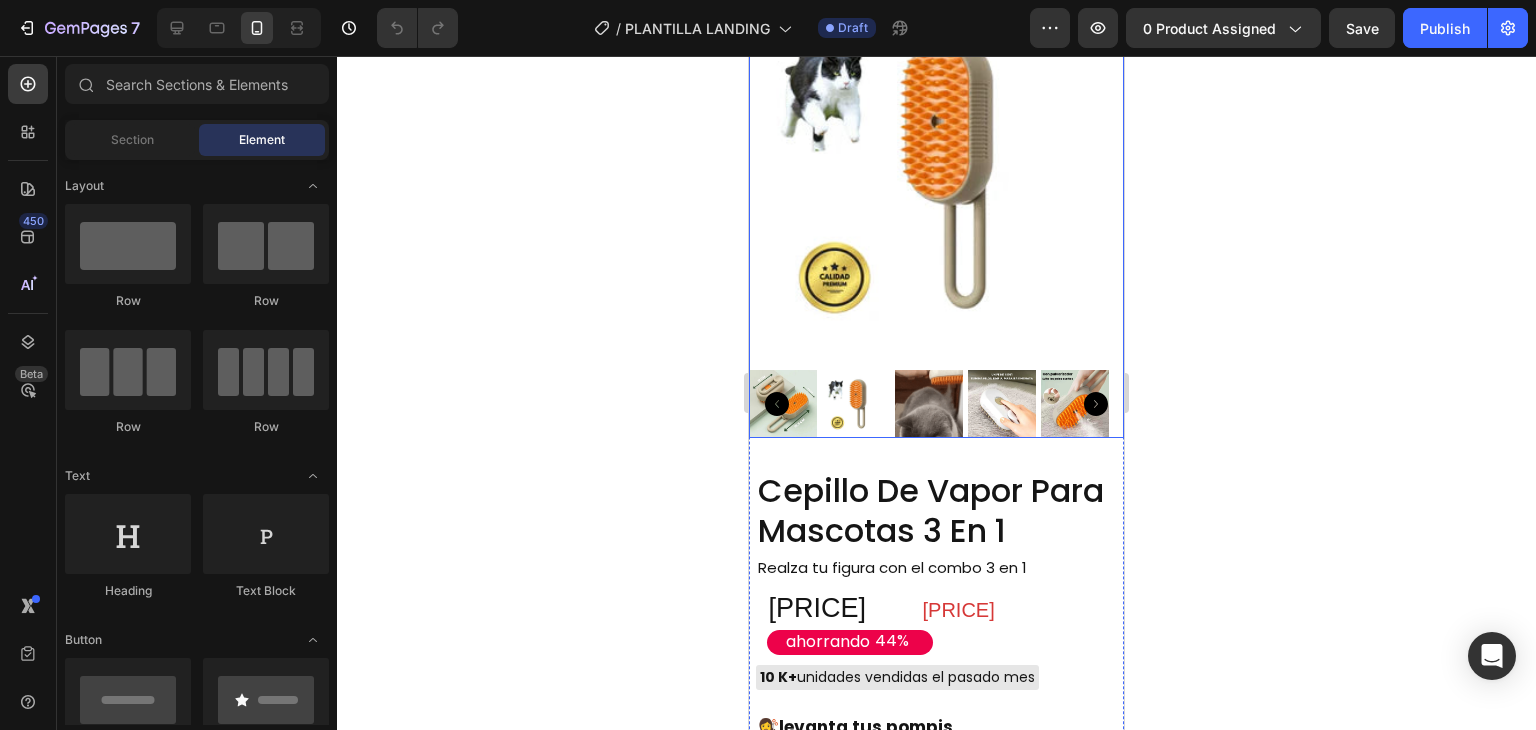 scroll, scrollTop: 1700, scrollLeft: 0, axis: vertical 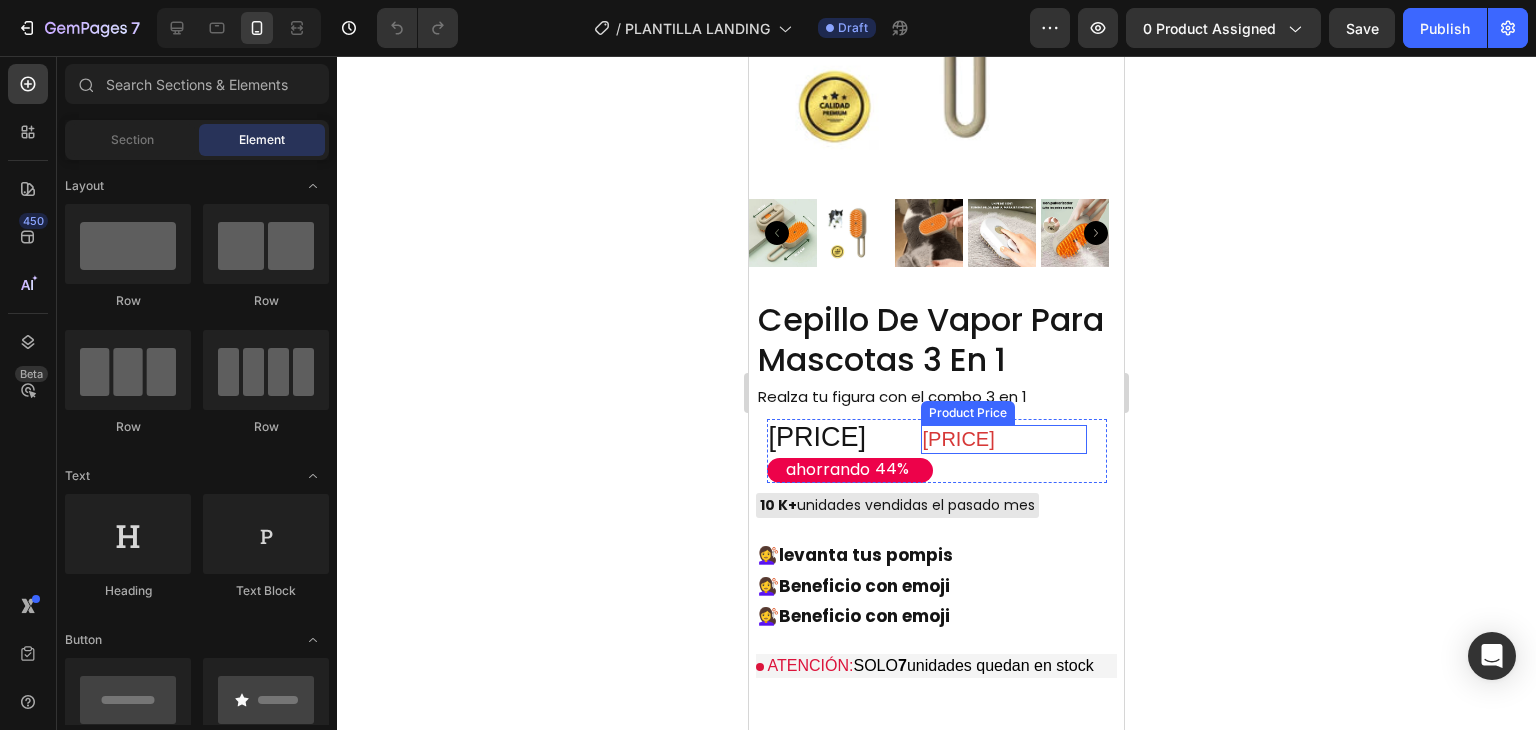 click on "$53.900,00" at bounding box center (1004, 439) 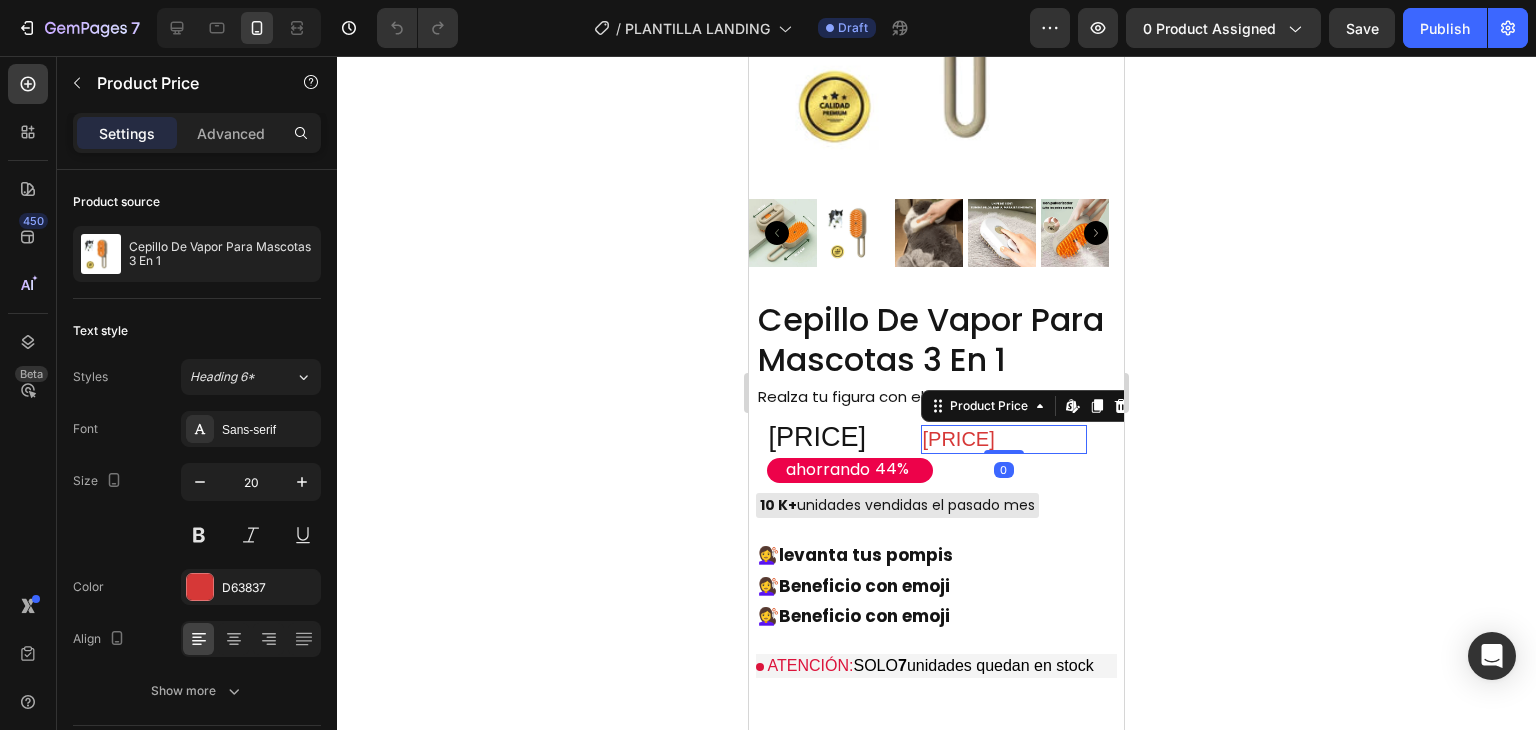 click on "$53.900,00" at bounding box center (1004, 439) 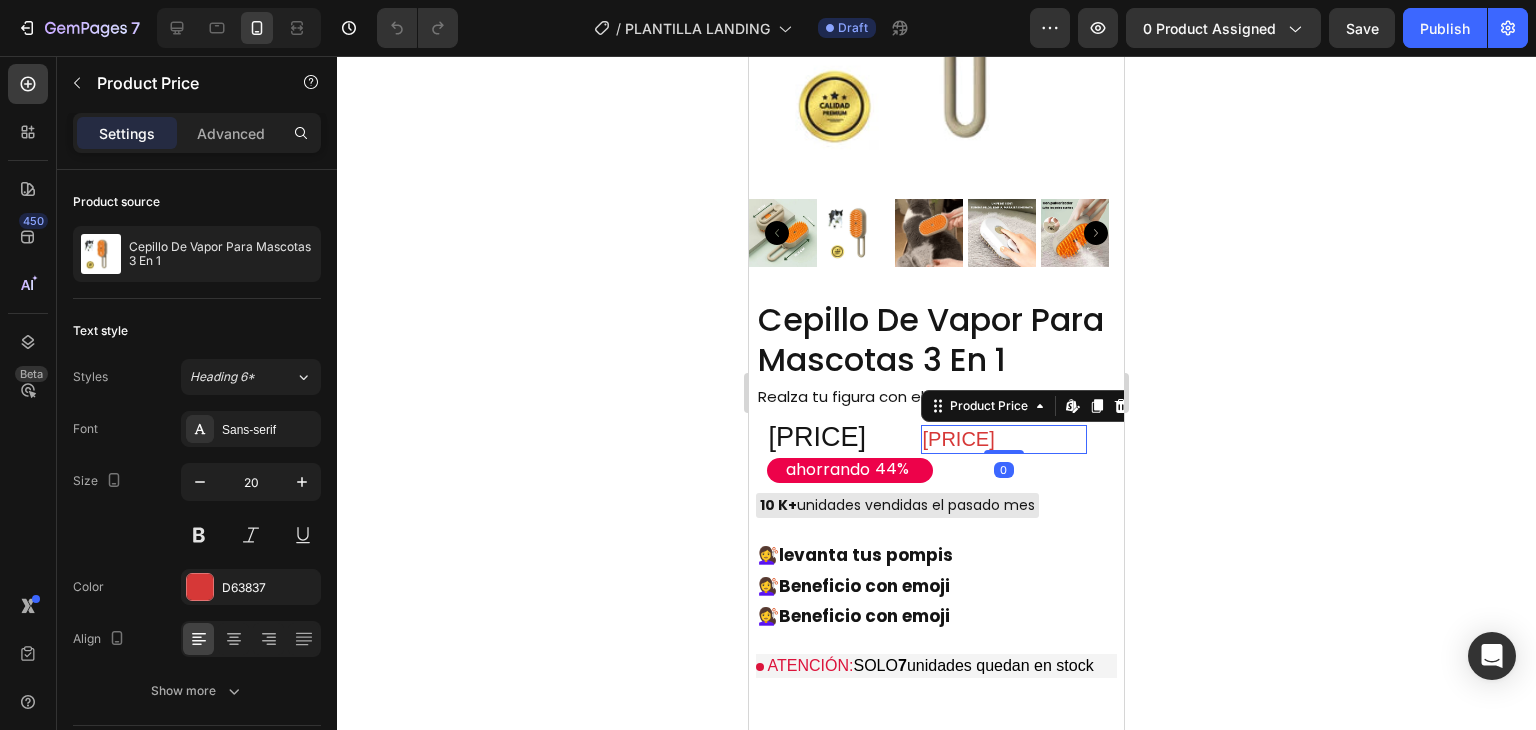 drag, startPoint x: 1016, startPoint y: 407, endPoint x: 1026, endPoint y: 413, distance: 11.661903 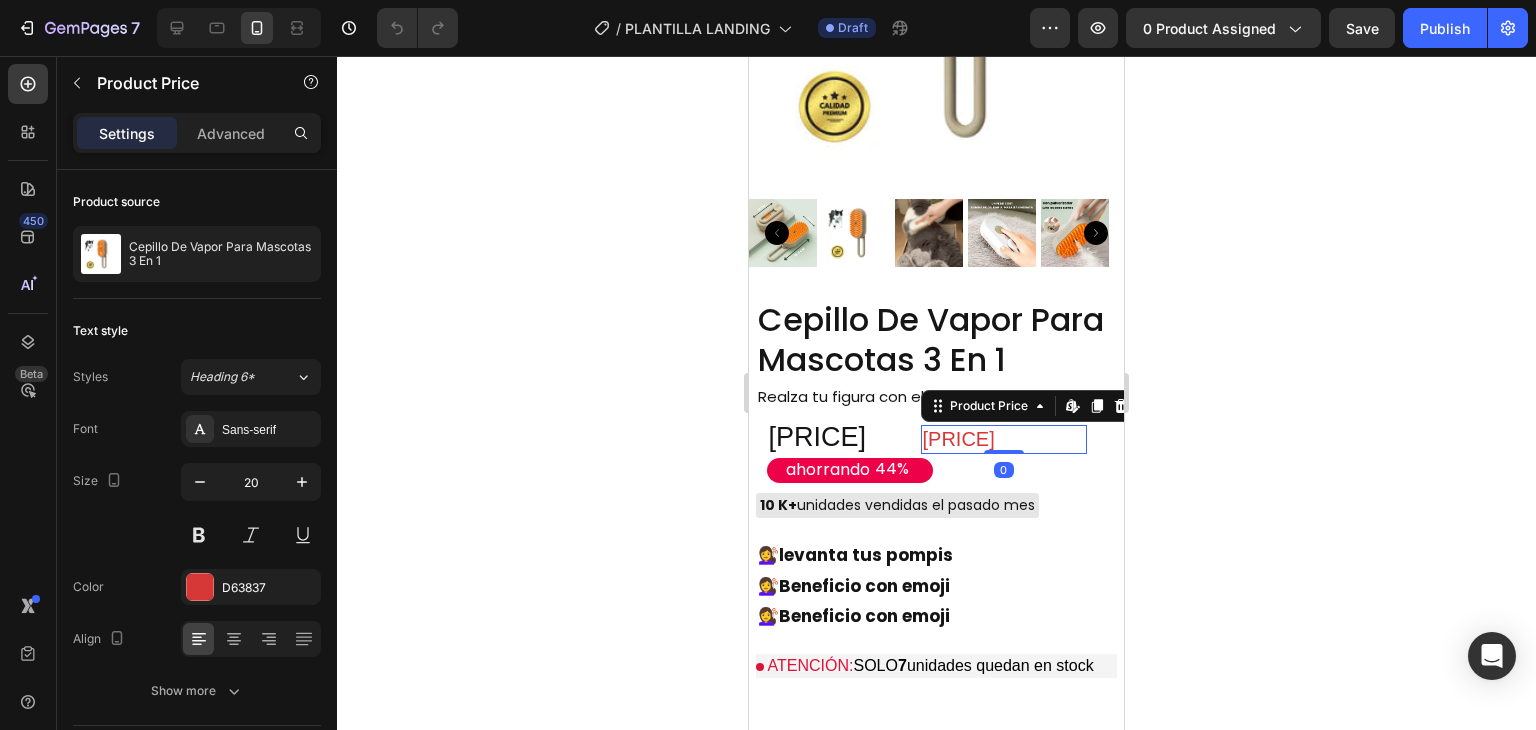 click on "$53.900,00" at bounding box center [1004, 439] 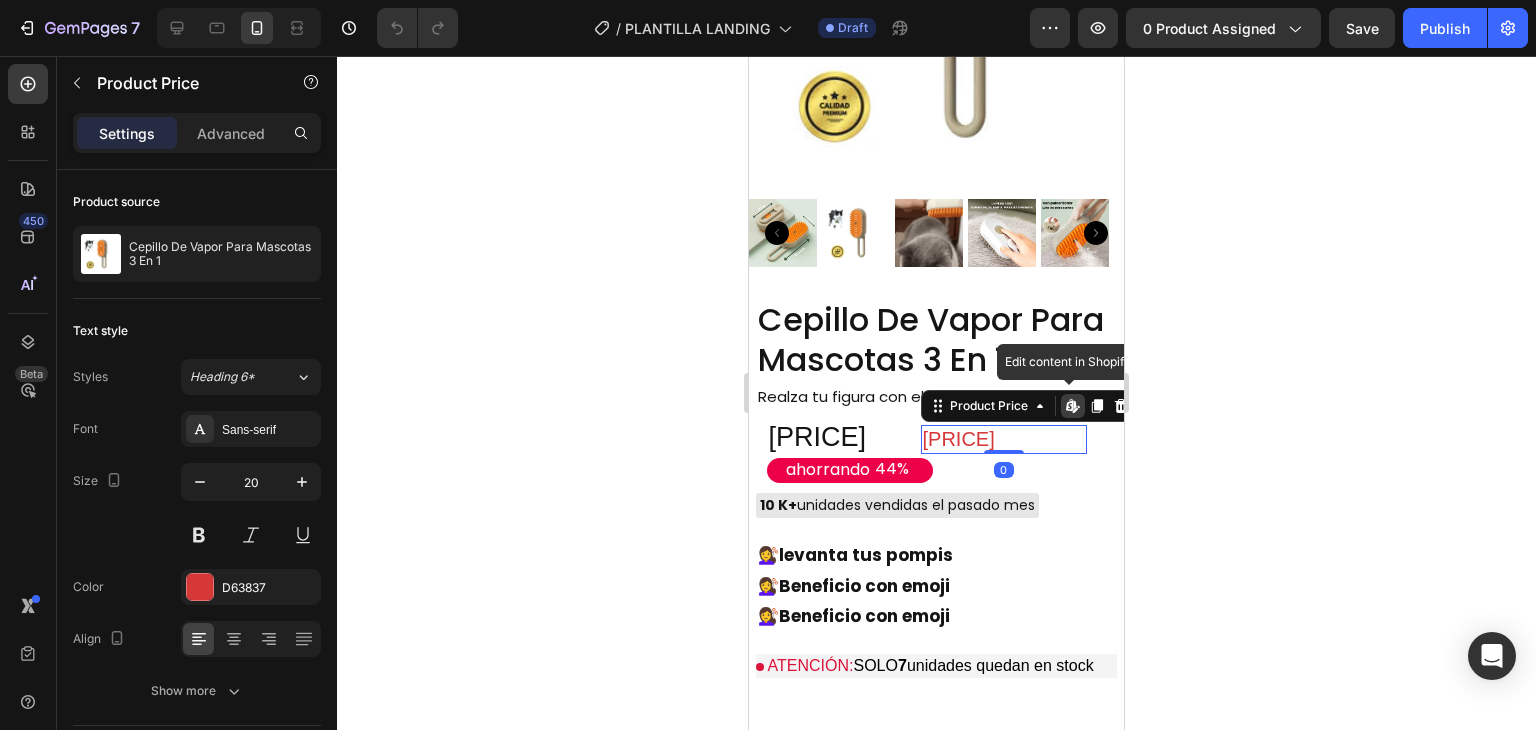 click on "$53.900,00" at bounding box center [1004, 439] 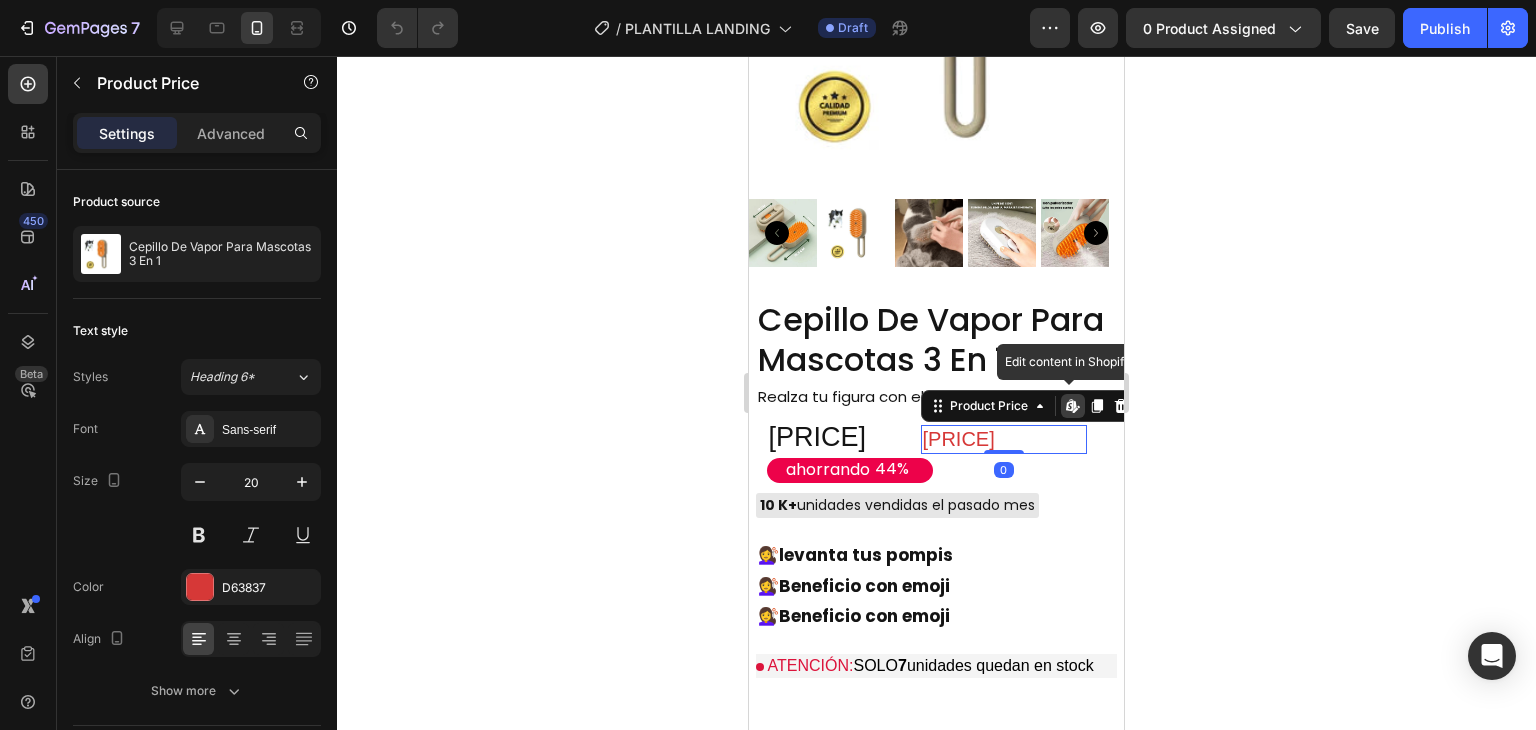 click on "$53.900,00" at bounding box center (1004, 439) 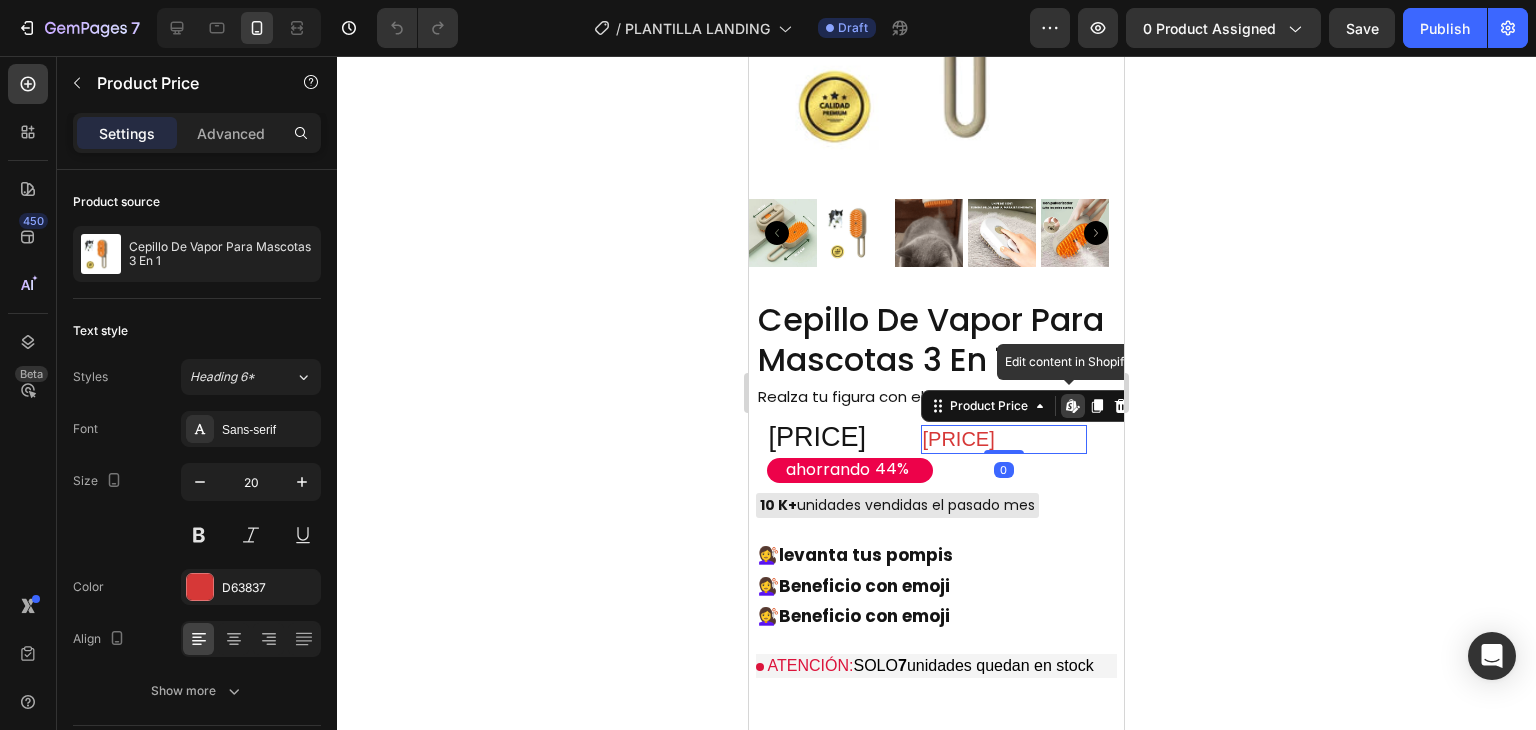 click on "$53.900,00" at bounding box center (1004, 439) 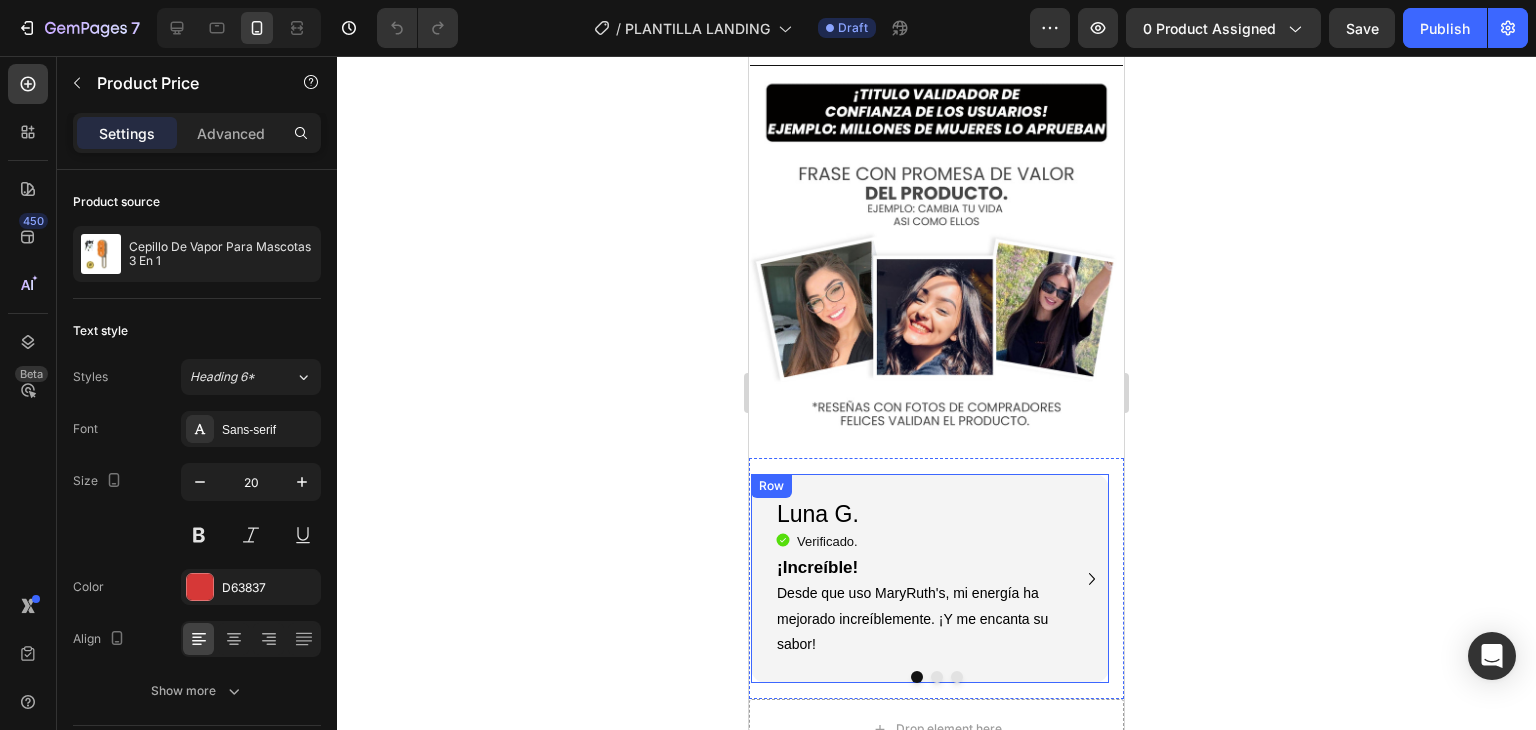 scroll, scrollTop: 2800, scrollLeft: 0, axis: vertical 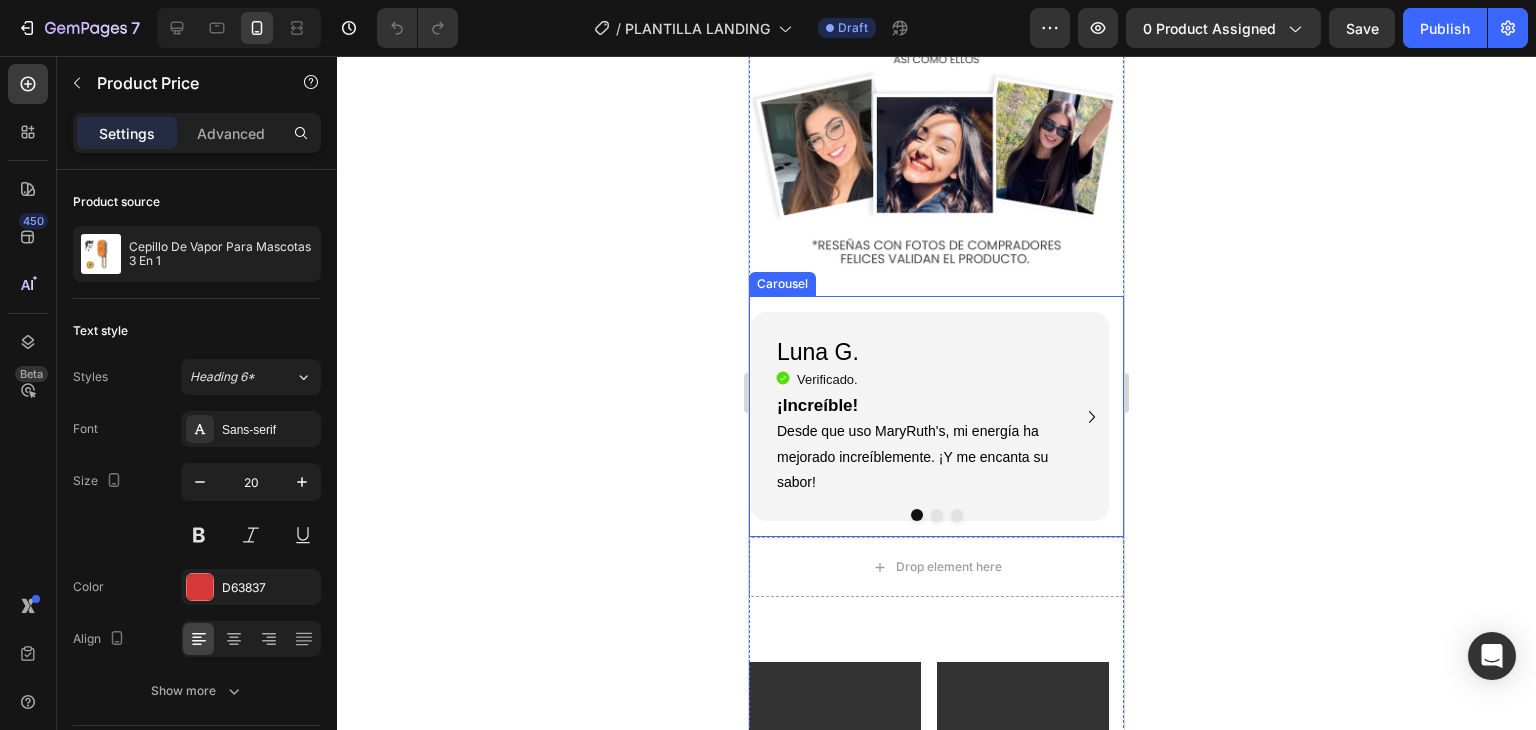 click 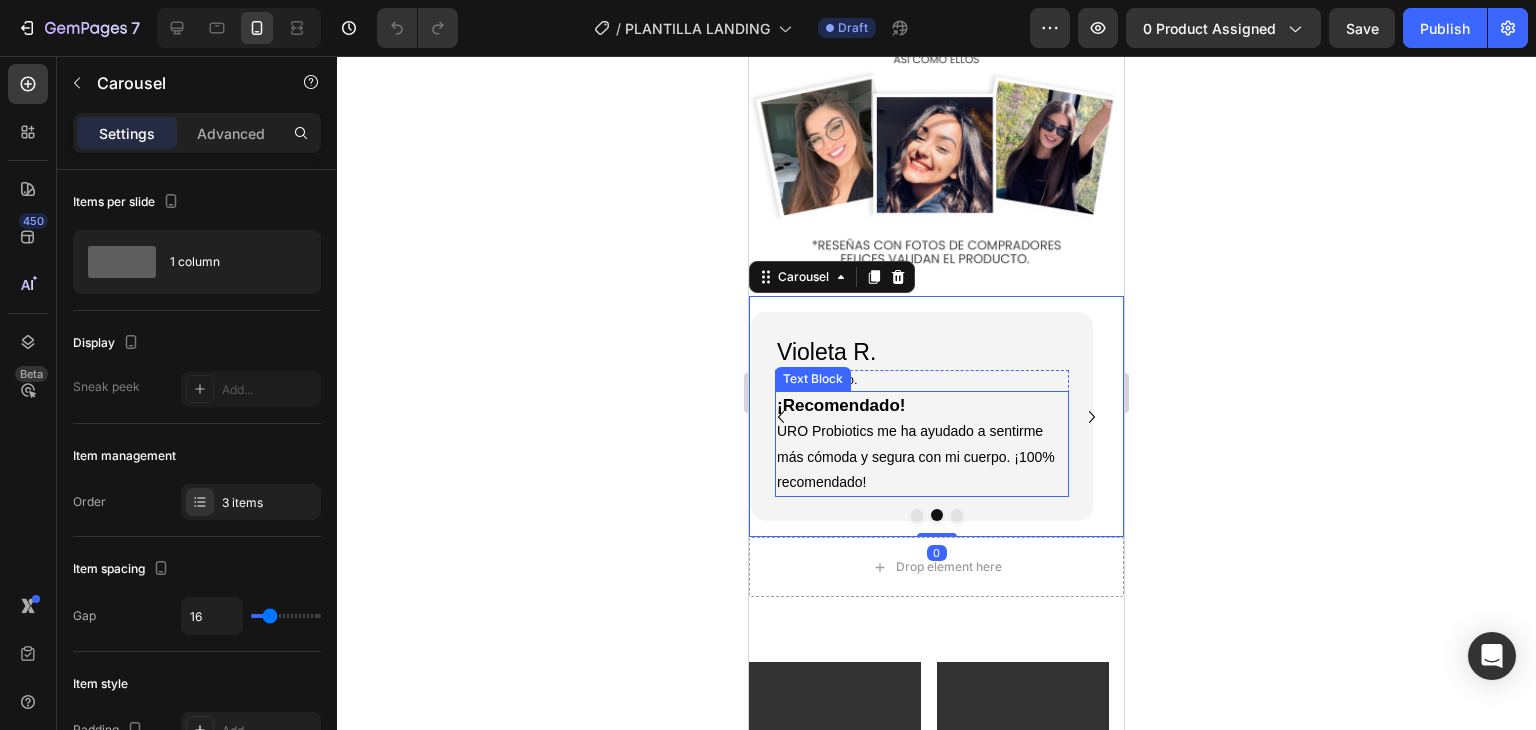 click on "URO Probiotics me ha ayudado a sentirme más cómoda y segura con mi cuerpo. ¡100% recomendado!" at bounding box center [922, 457] 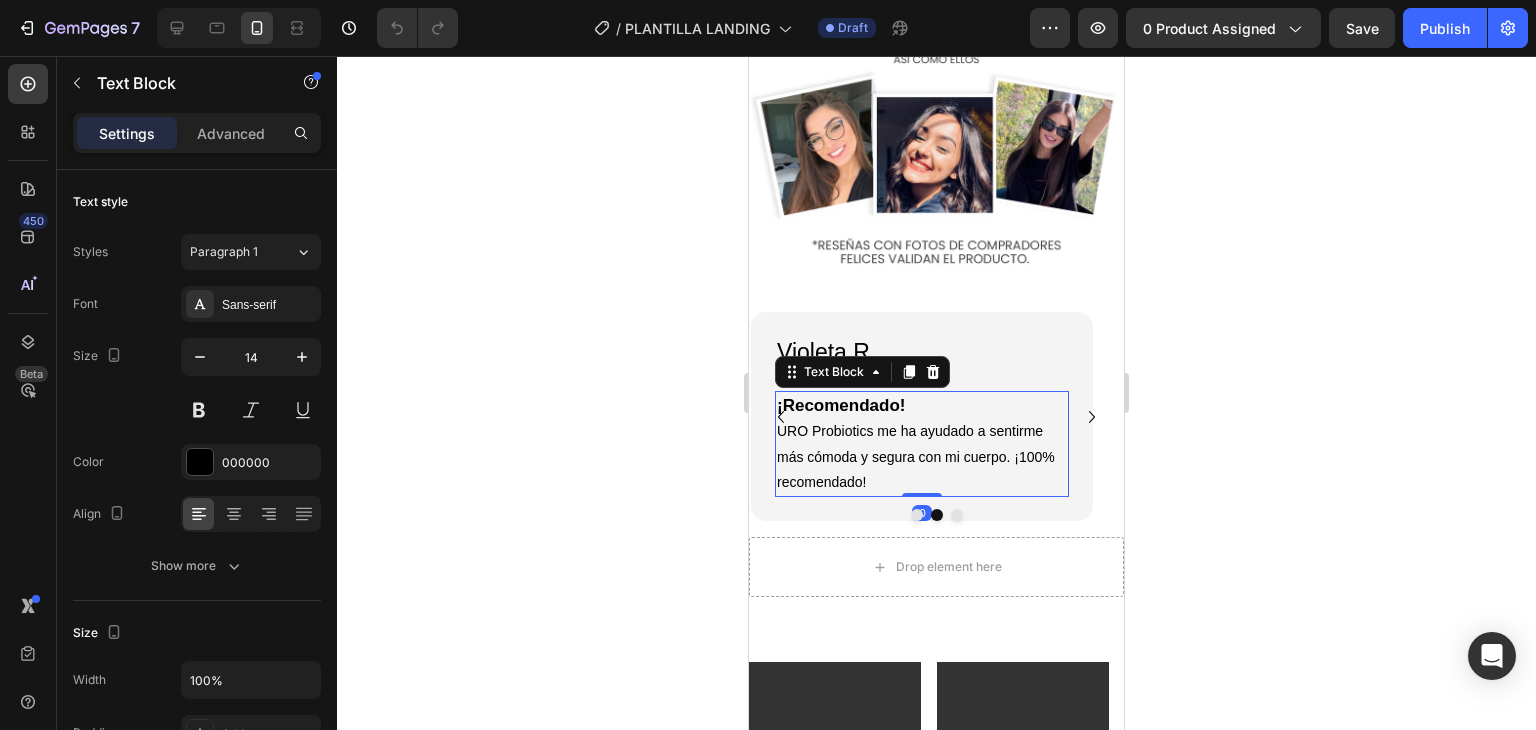click on "URO Probiotics me ha ayudado a sentirme más cómoda y segura con mi cuerpo. ¡100% recomendado!" at bounding box center [922, 457] 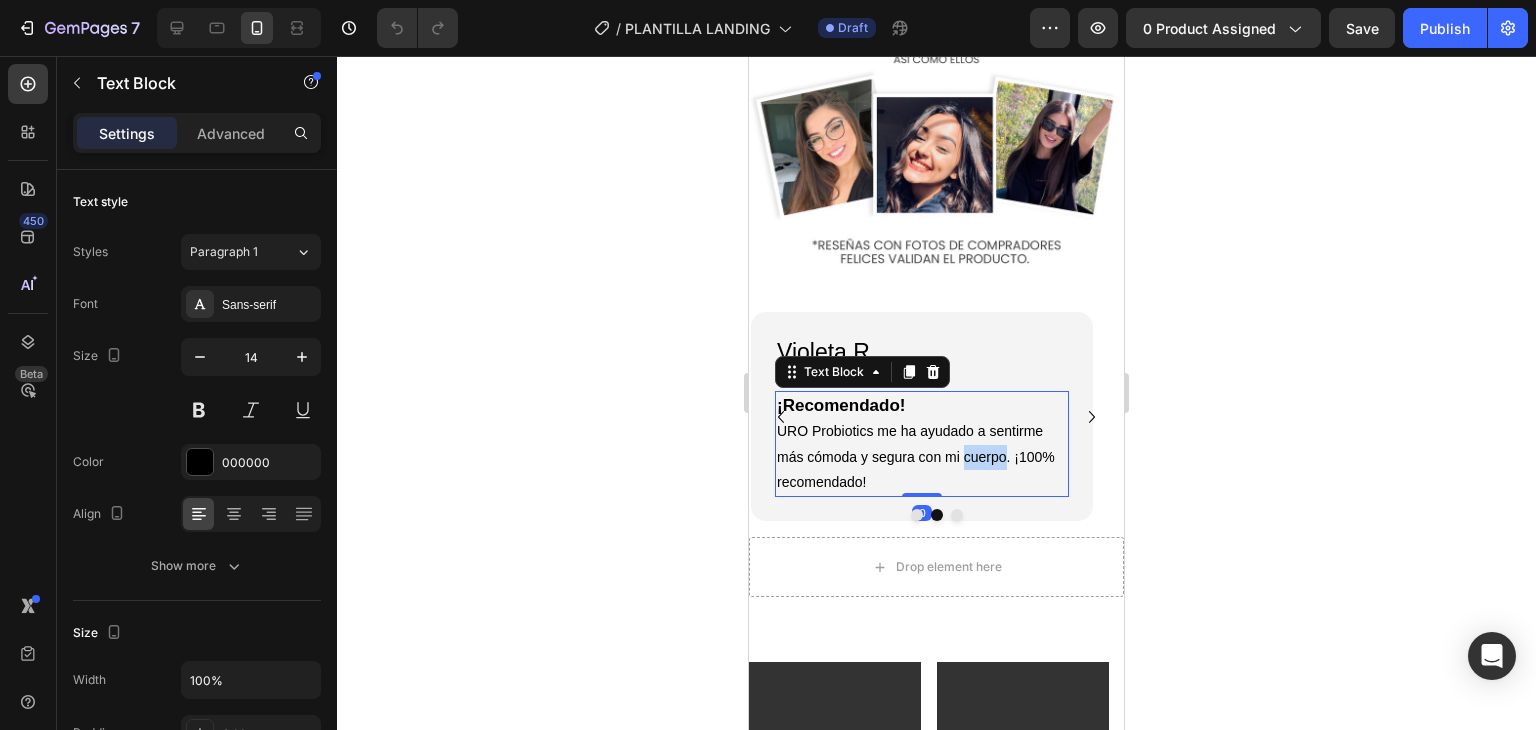 click on "URO Probiotics me ha ayudado a sentirme más cómoda y segura con mi cuerpo. ¡100% recomendado!" at bounding box center [922, 457] 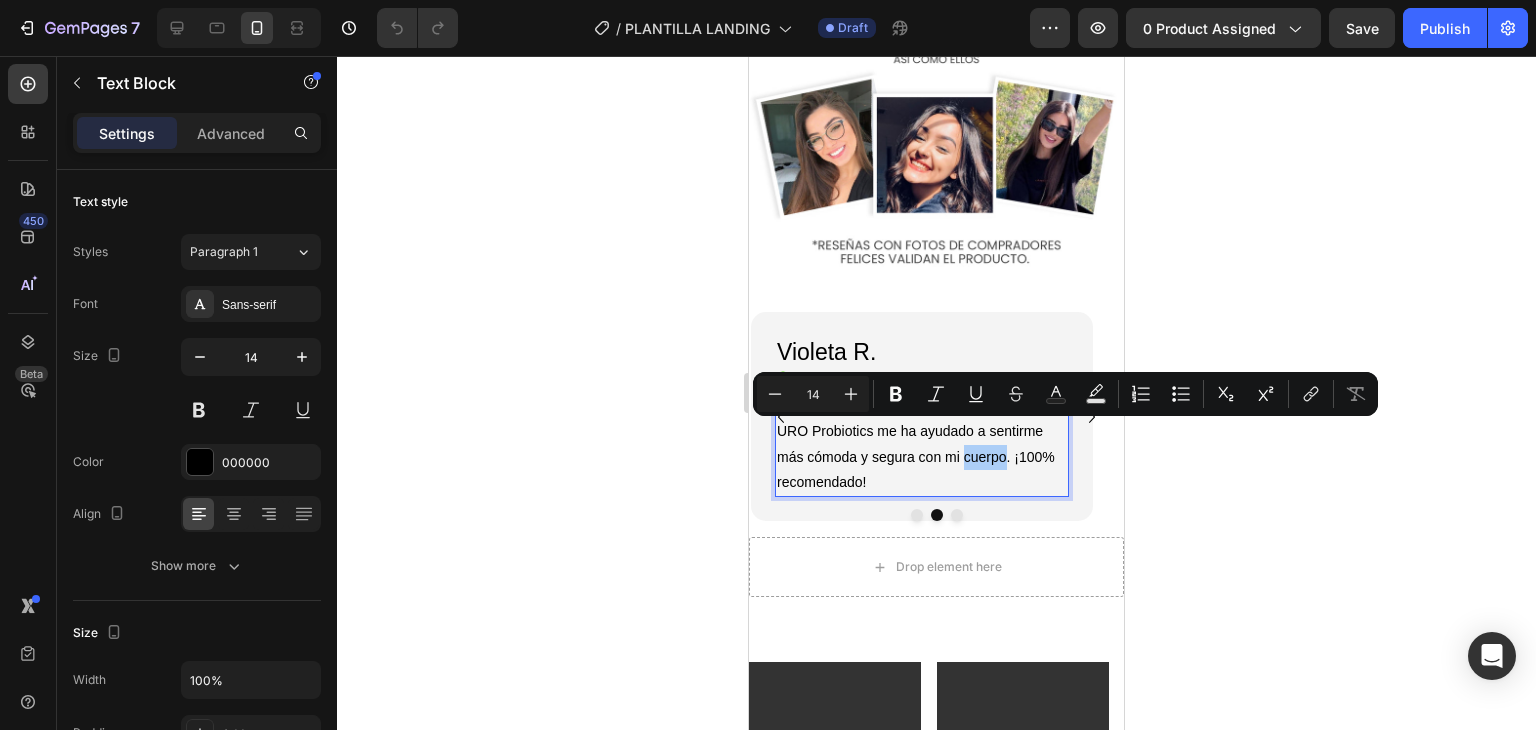 click 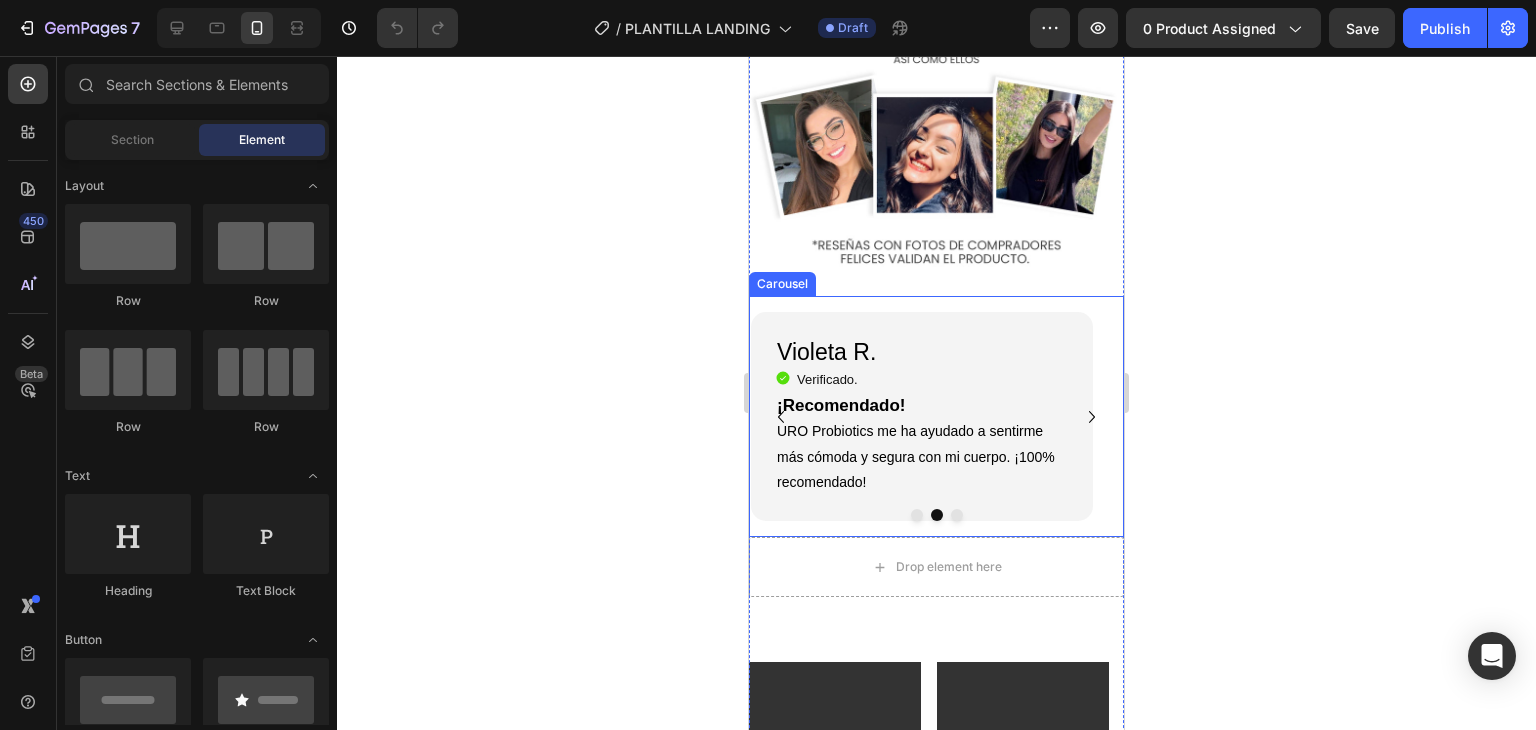click 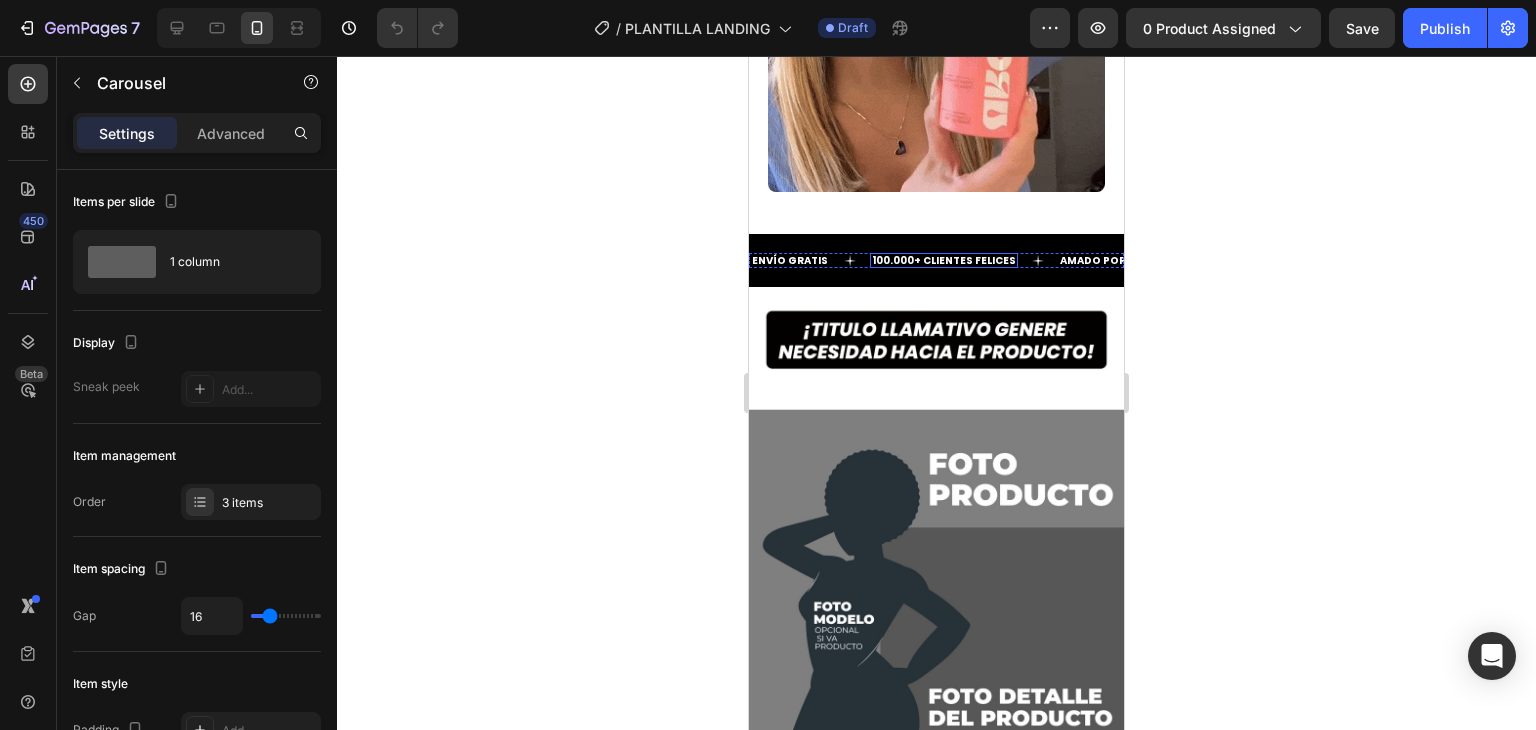scroll, scrollTop: 4600, scrollLeft: 0, axis: vertical 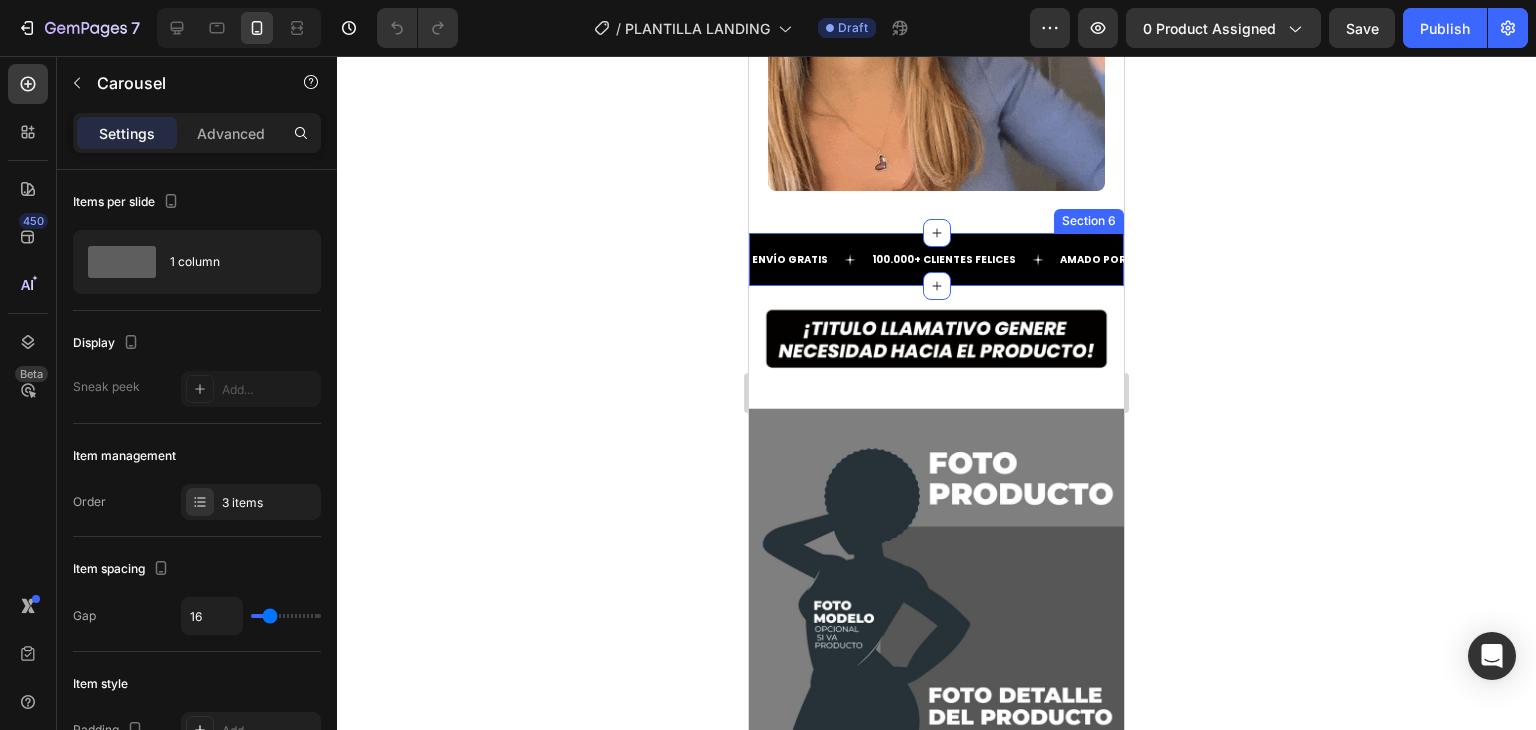 click on "ENVÍO GRATIS Text
100.000+ CLIENTES FELICES Text
AMADO POR TODOS Text
ENVÍO GRATIS Text
100.000+ CLIENTES FELICES Text
AMADO POR TODOS Text
Marquee Section 6" at bounding box center (936, 259) 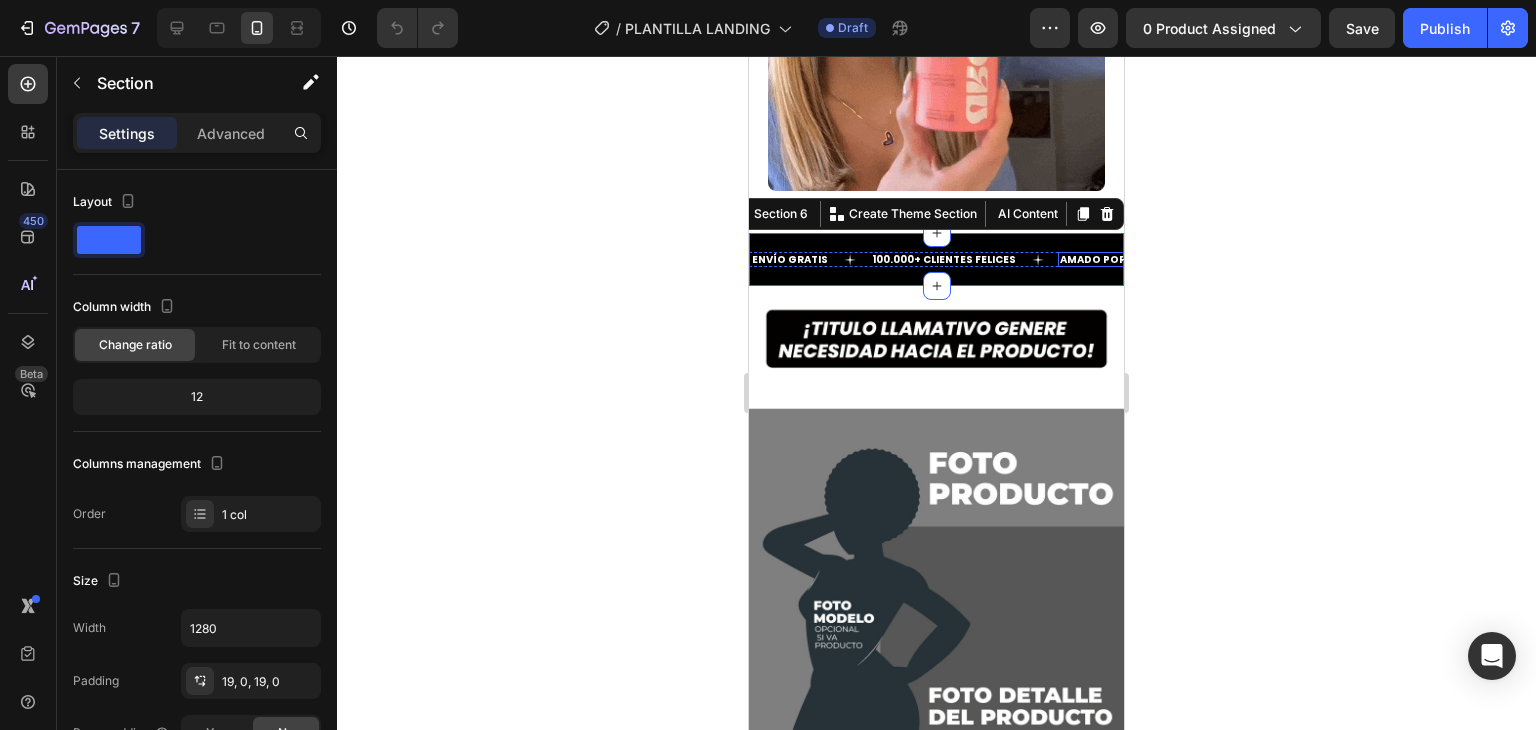 click on "AMADO POR TODOS" at bounding box center [1114, 259] 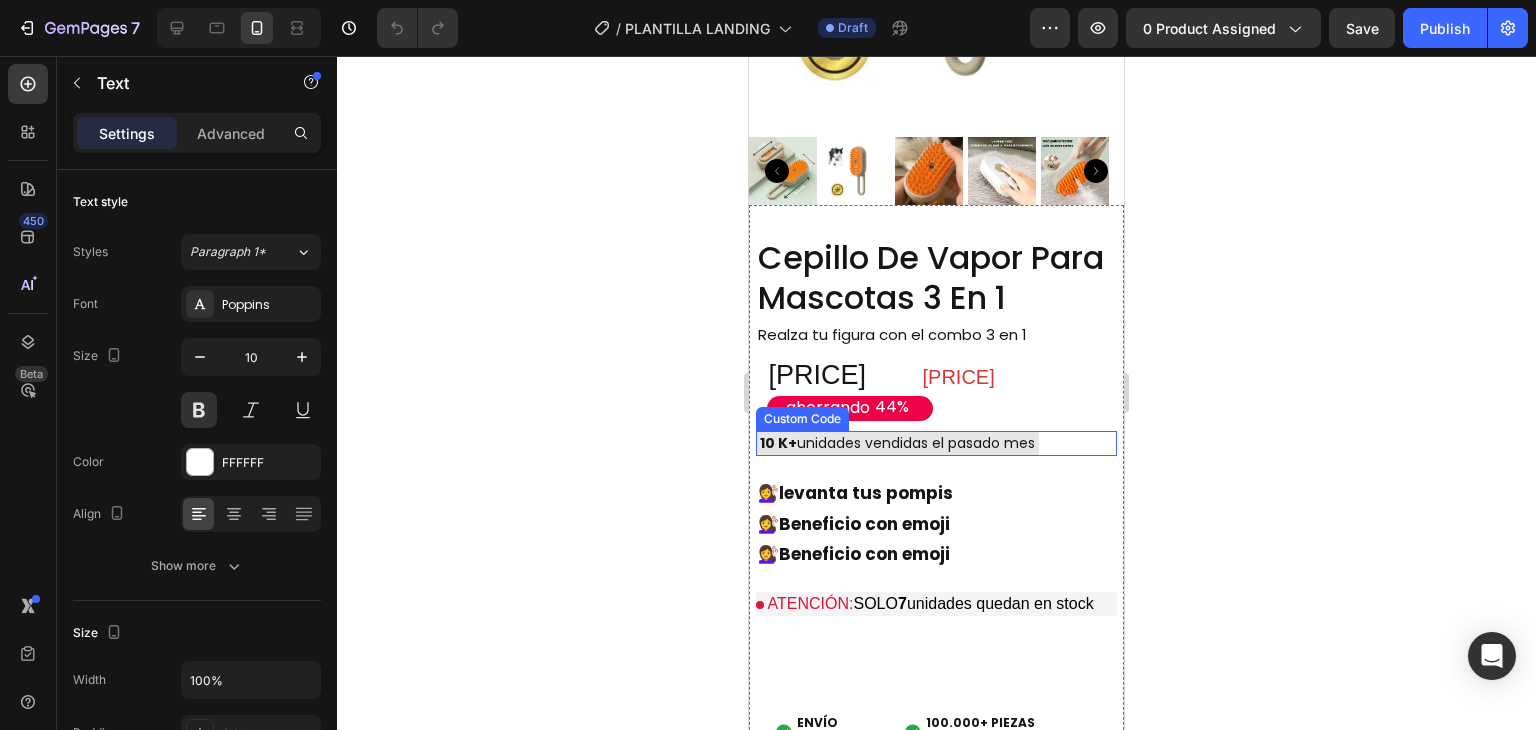 scroll, scrollTop: 1891, scrollLeft: 0, axis: vertical 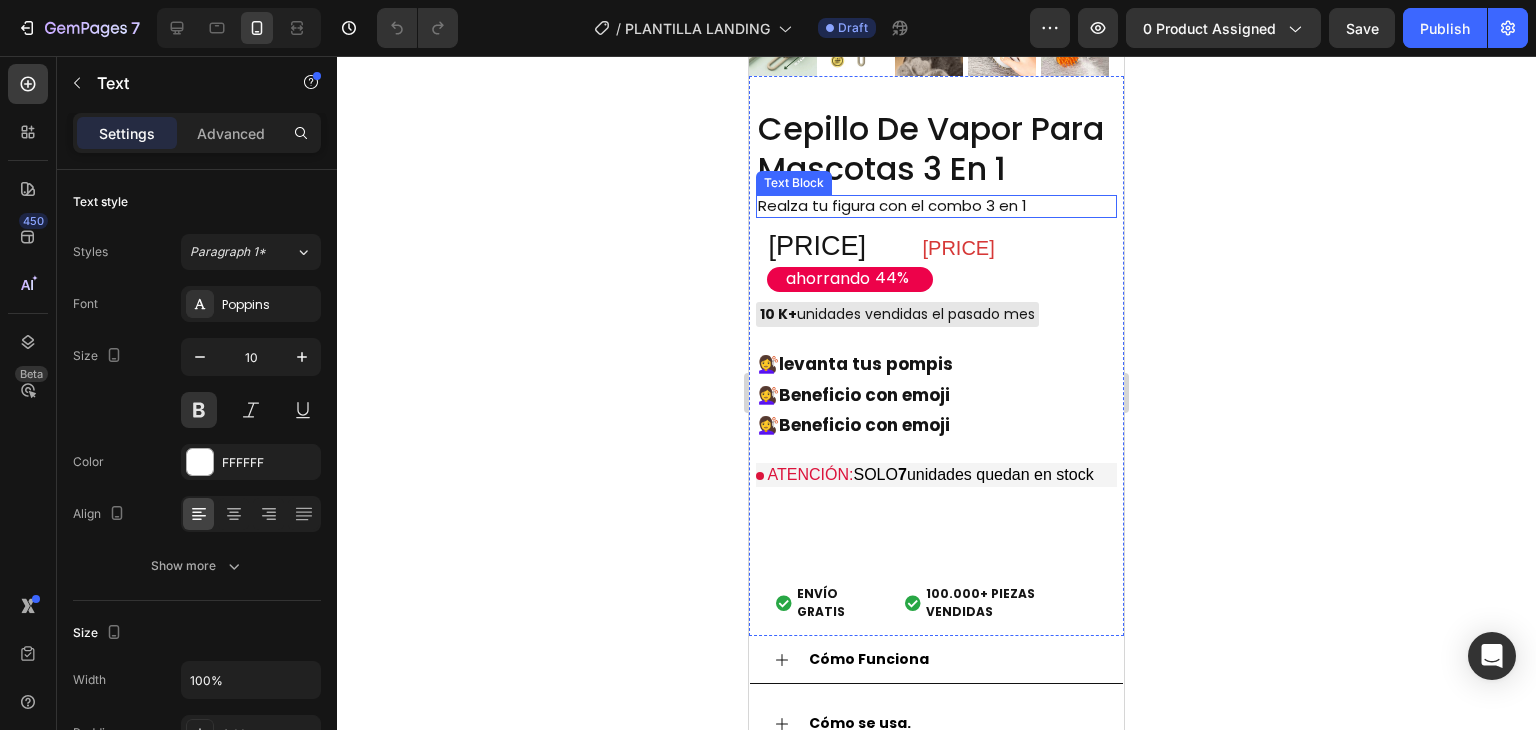 click on "Realza tu figura con el combo 3 en 1" at bounding box center [909, 206] 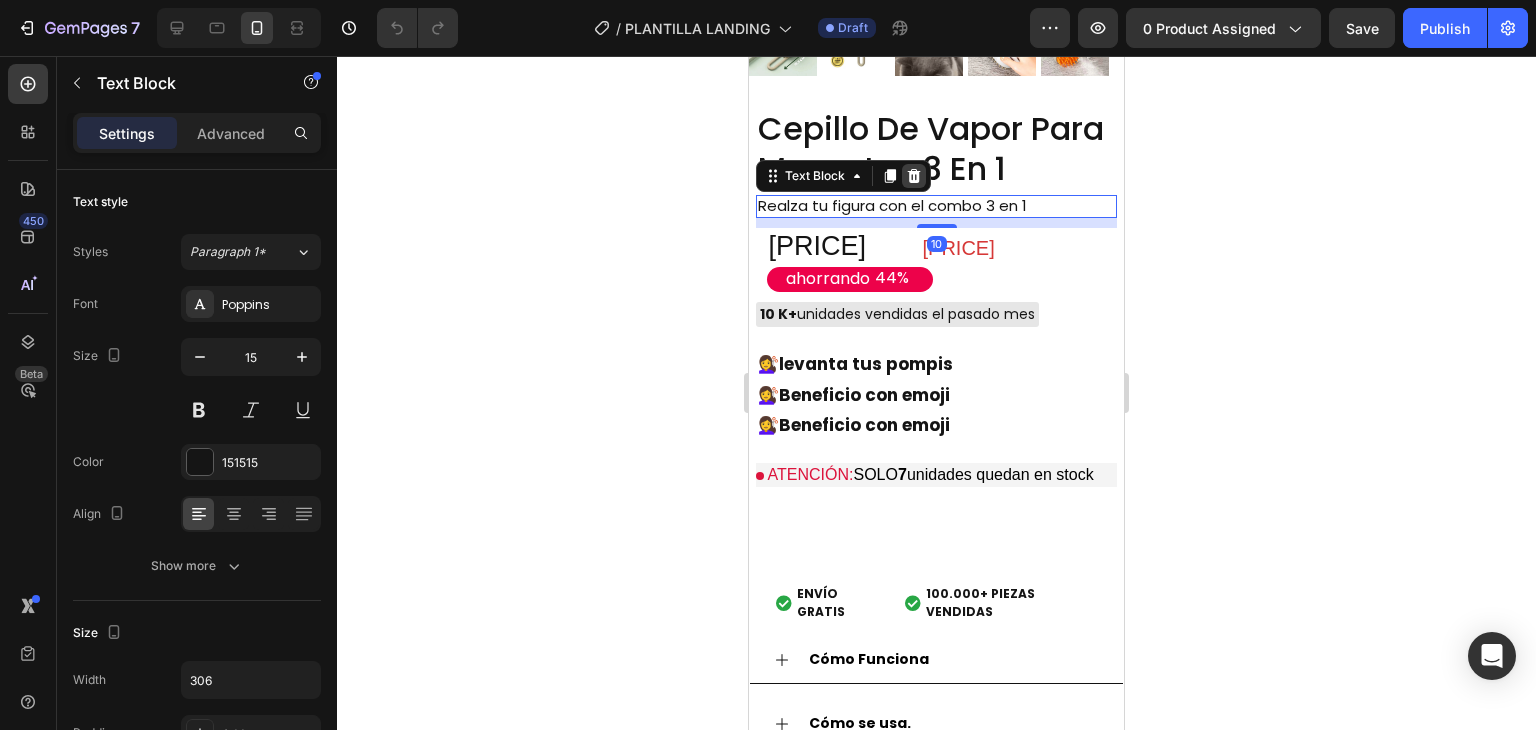 click 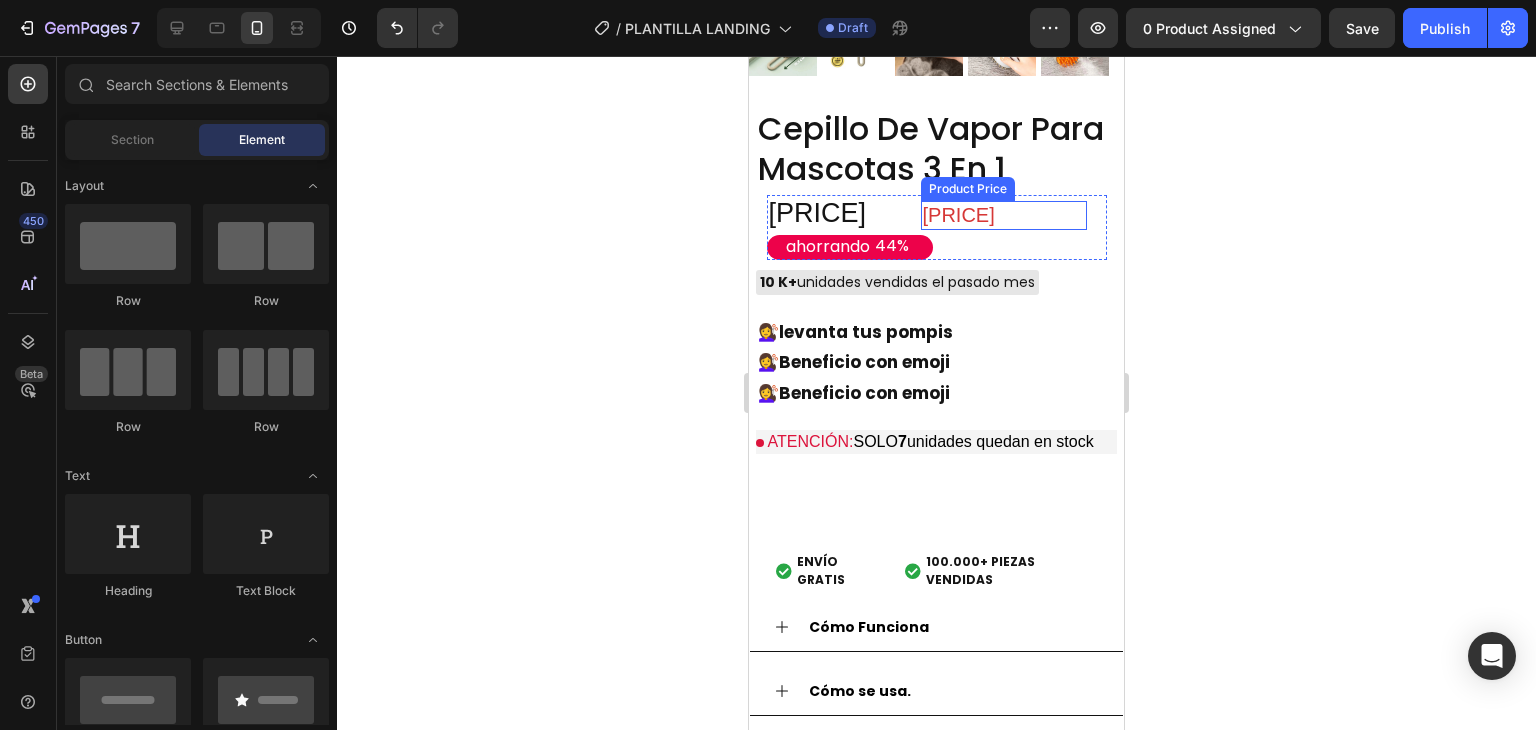 click on "$53.900,00" at bounding box center [1004, 215] 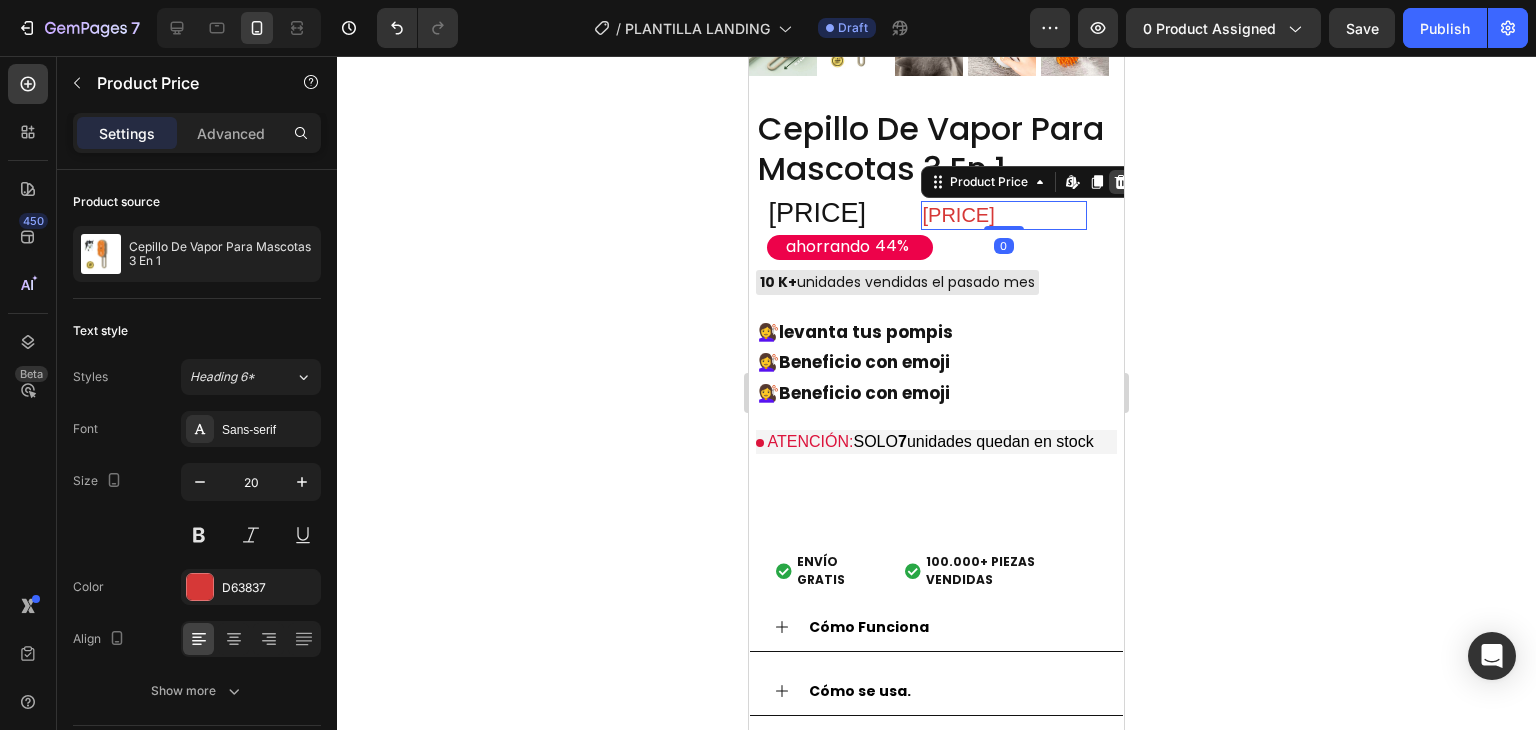 click 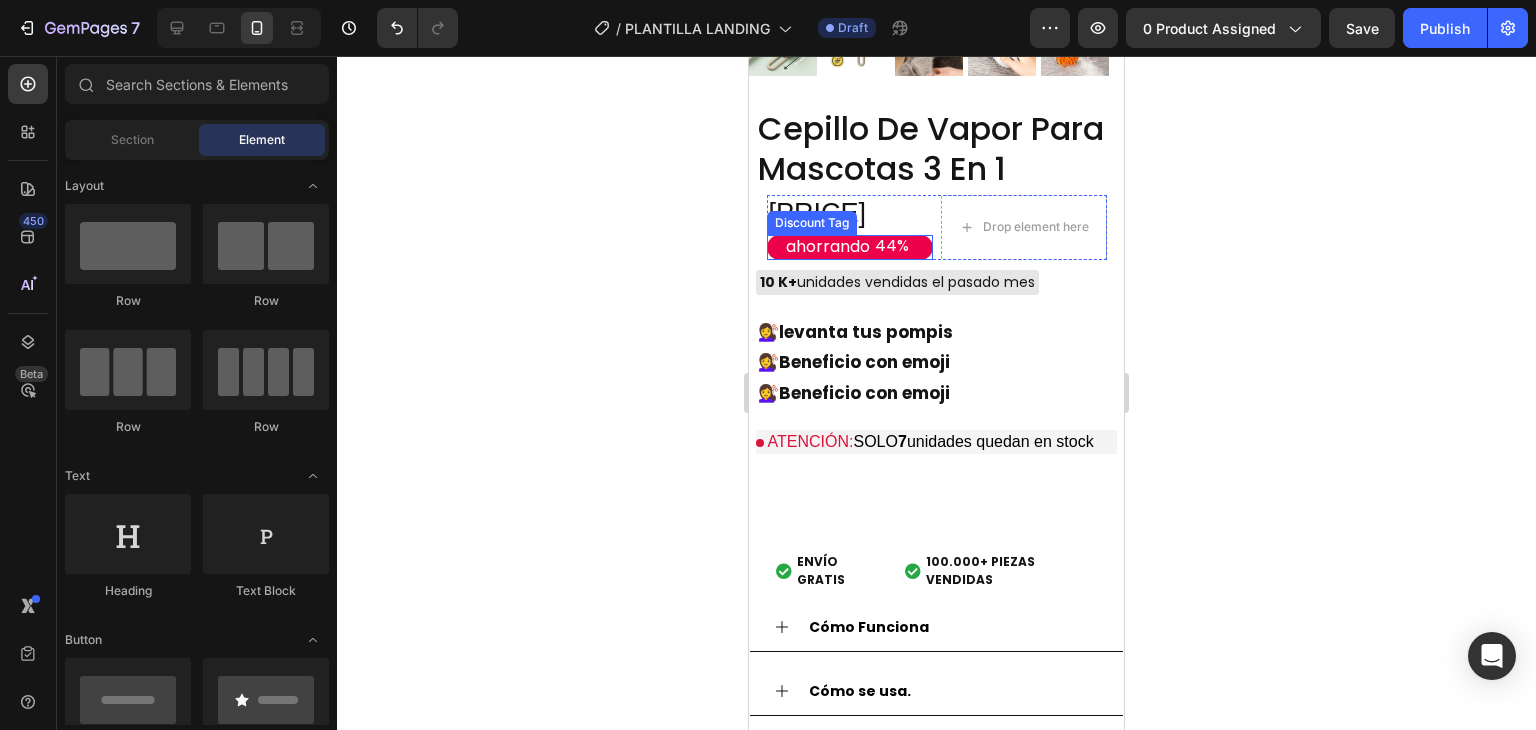 click on "44%" at bounding box center [892, 246] 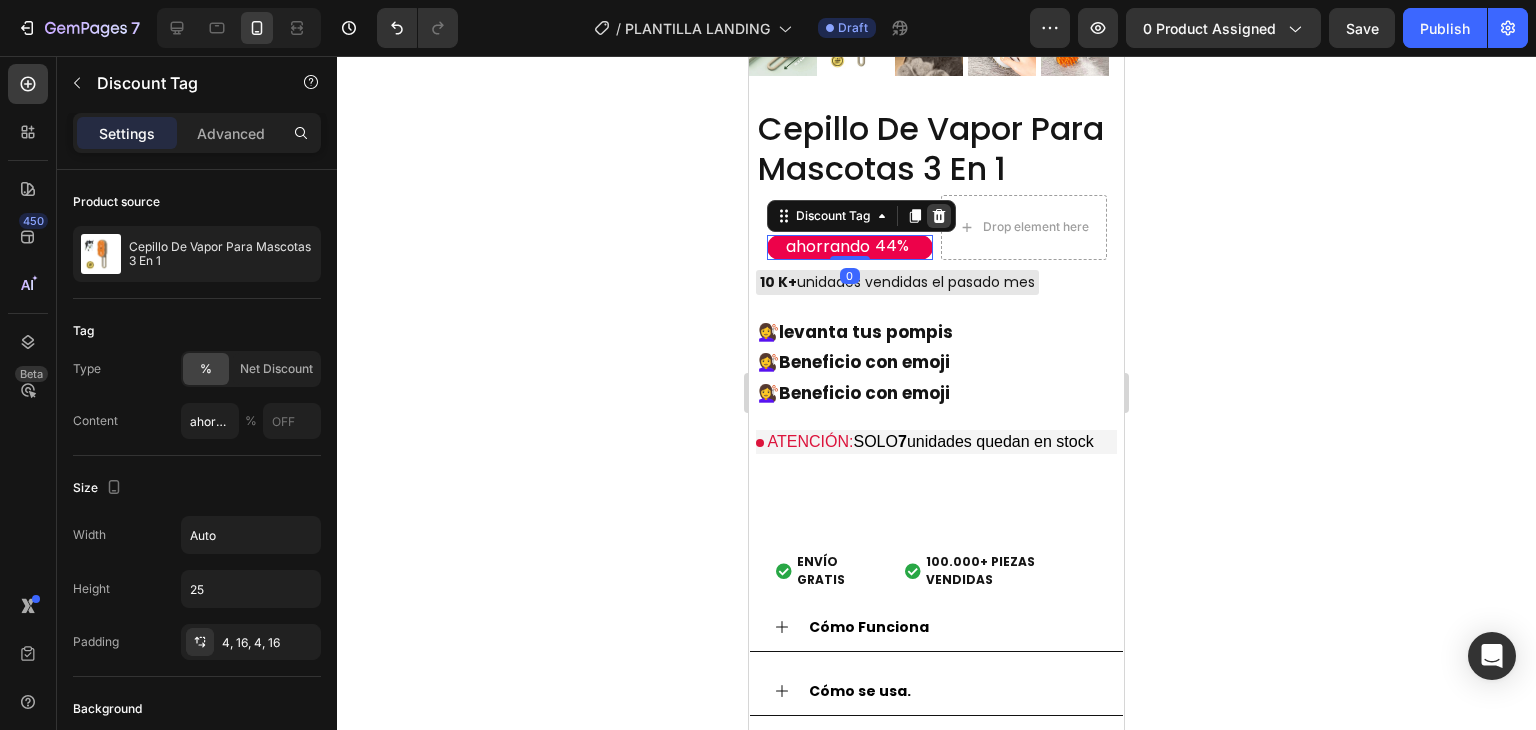 click 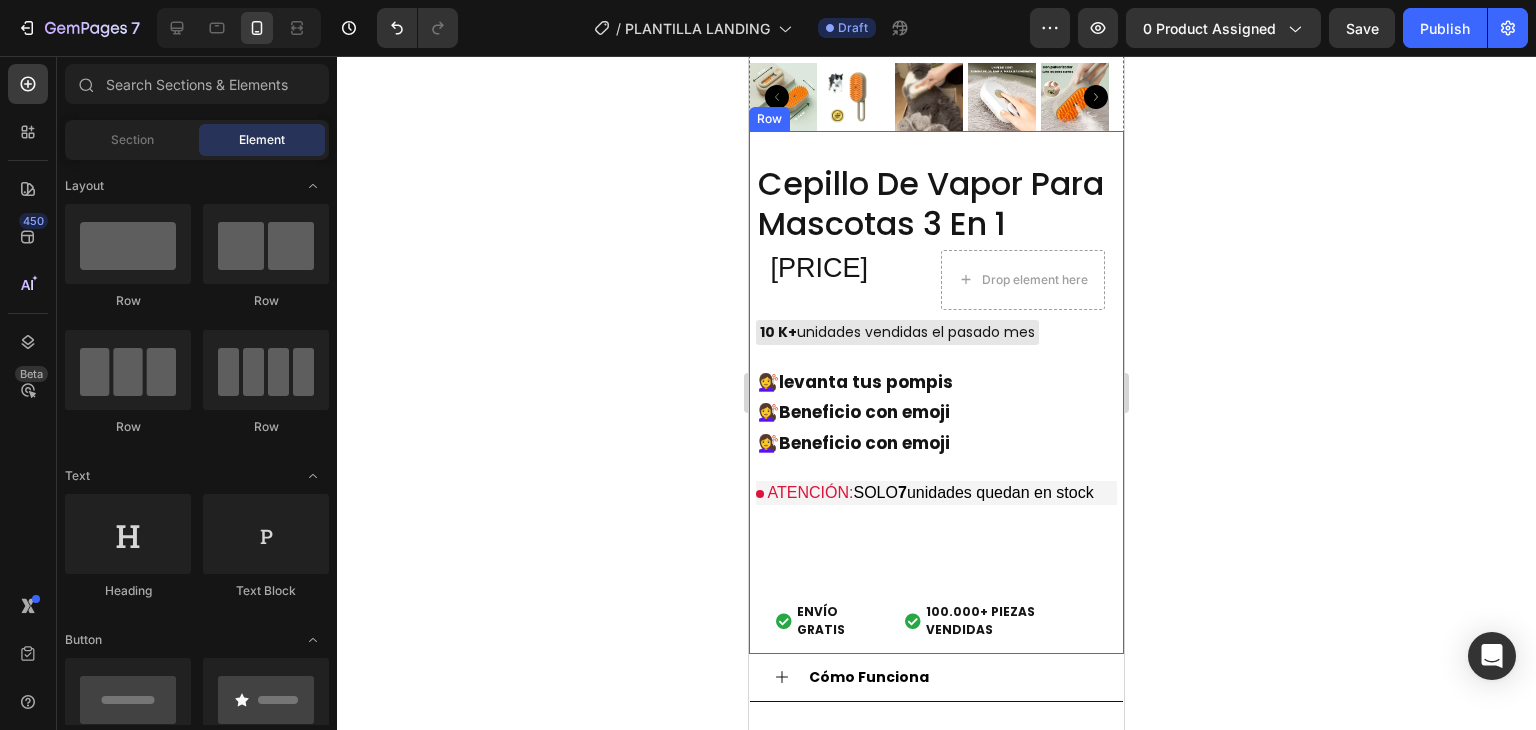 scroll, scrollTop: 1791, scrollLeft: 0, axis: vertical 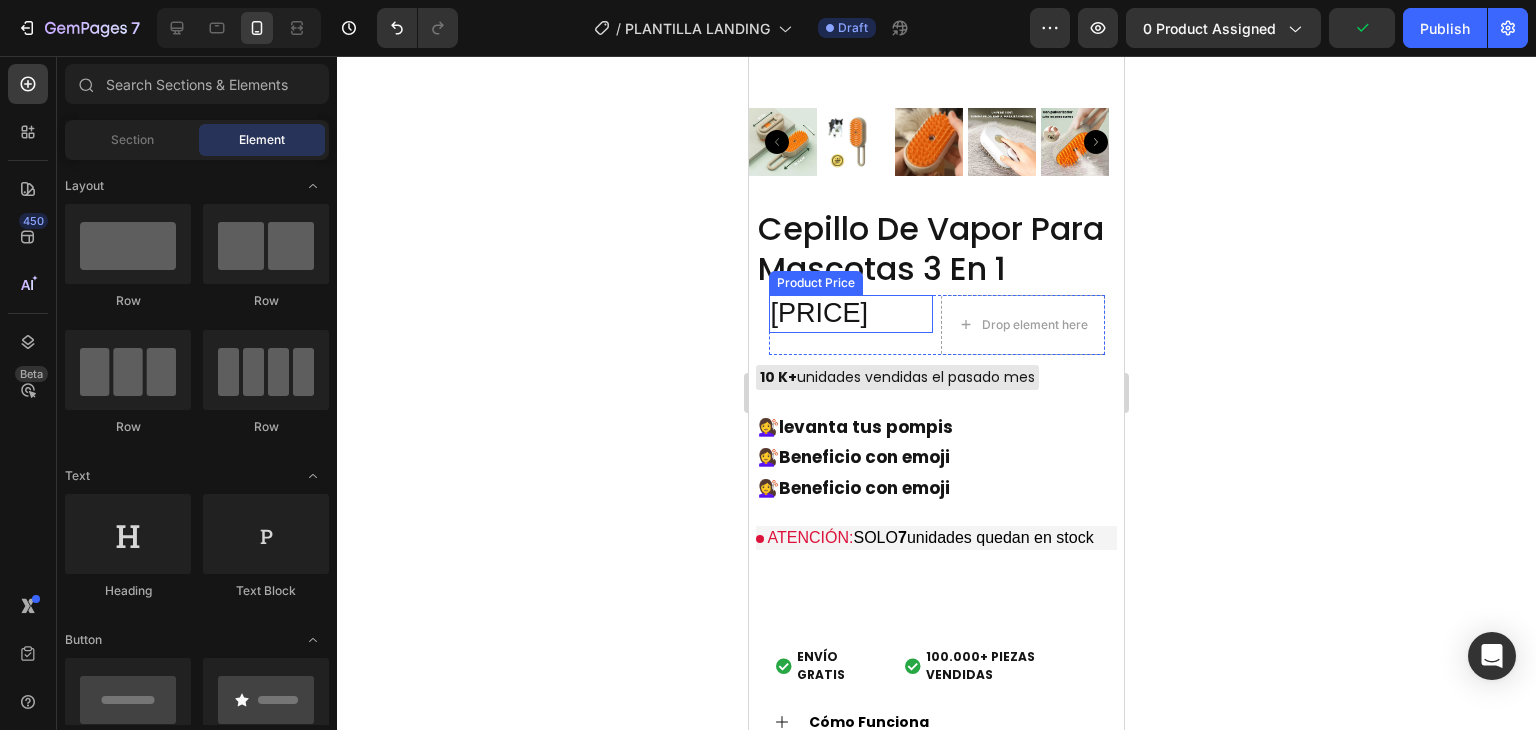 click on "$53.900,00" at bounding box center [851, 314] 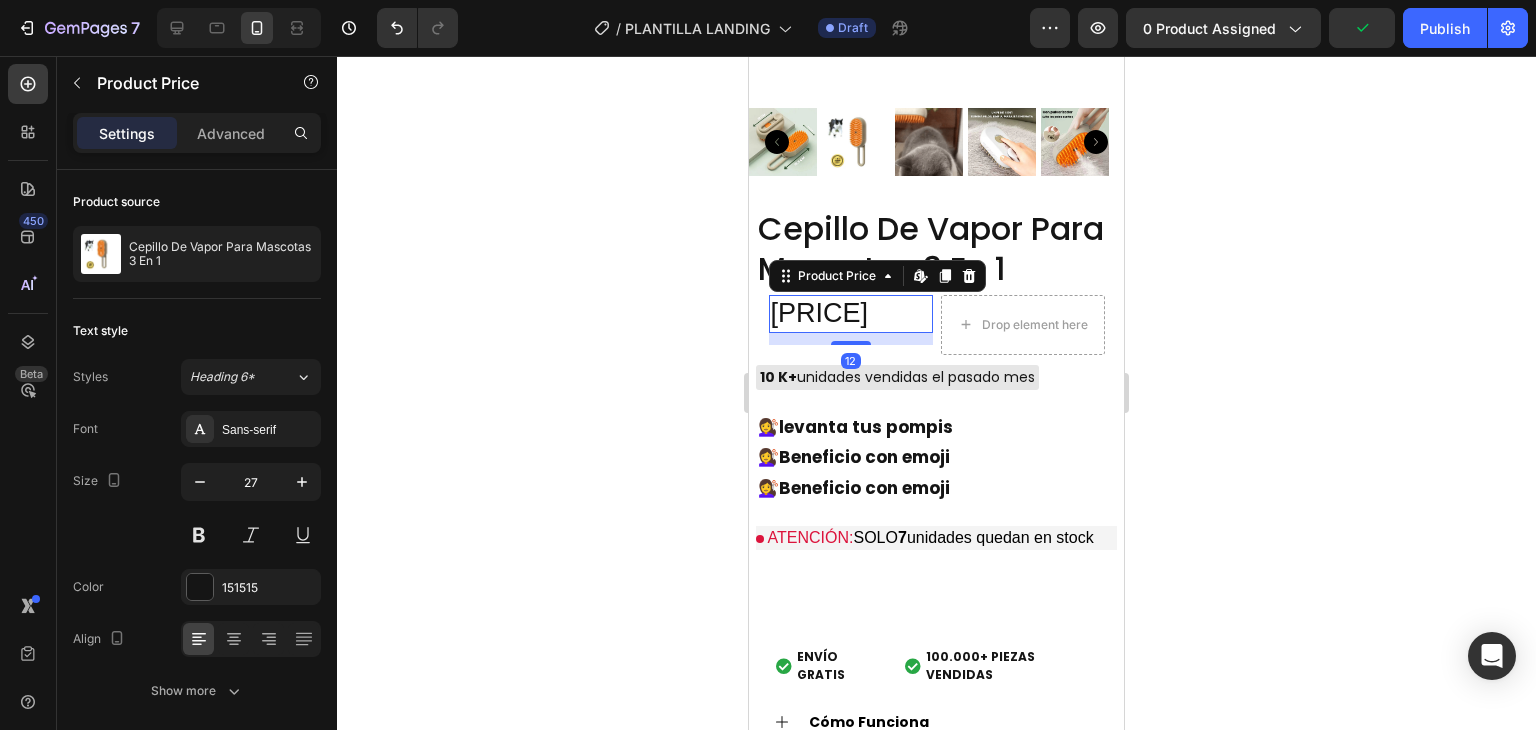 click 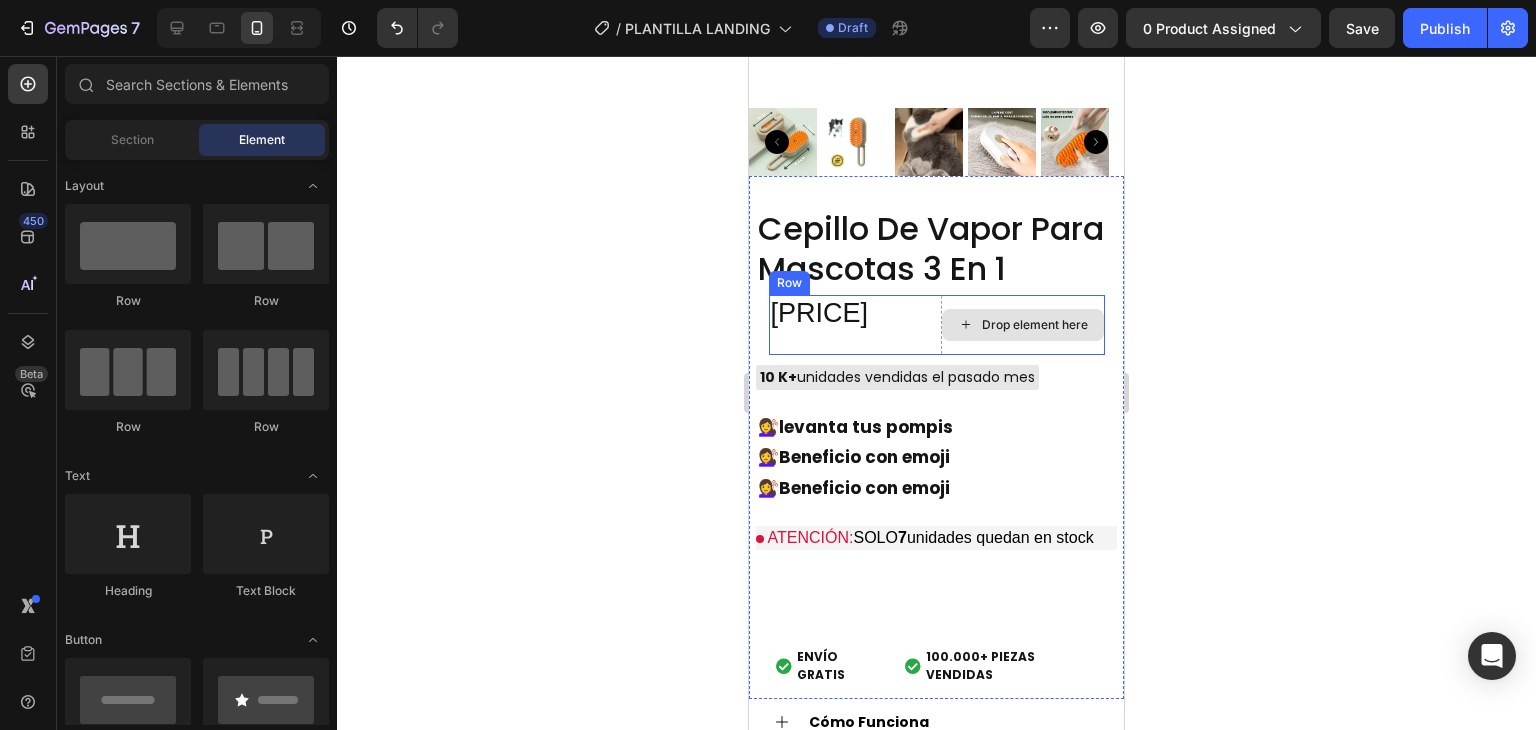 click on "Drop element here" at bounding box center [1023, 325] 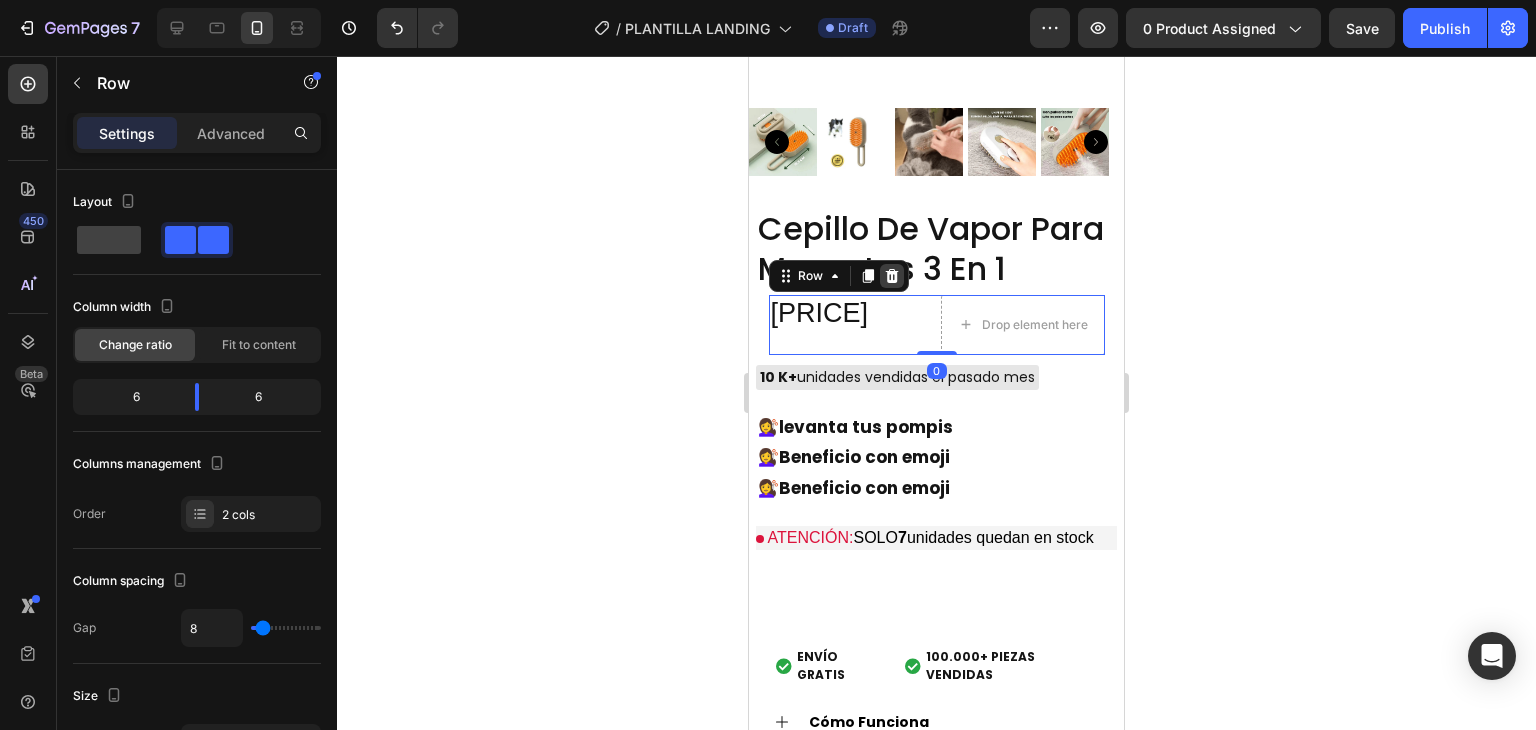 click 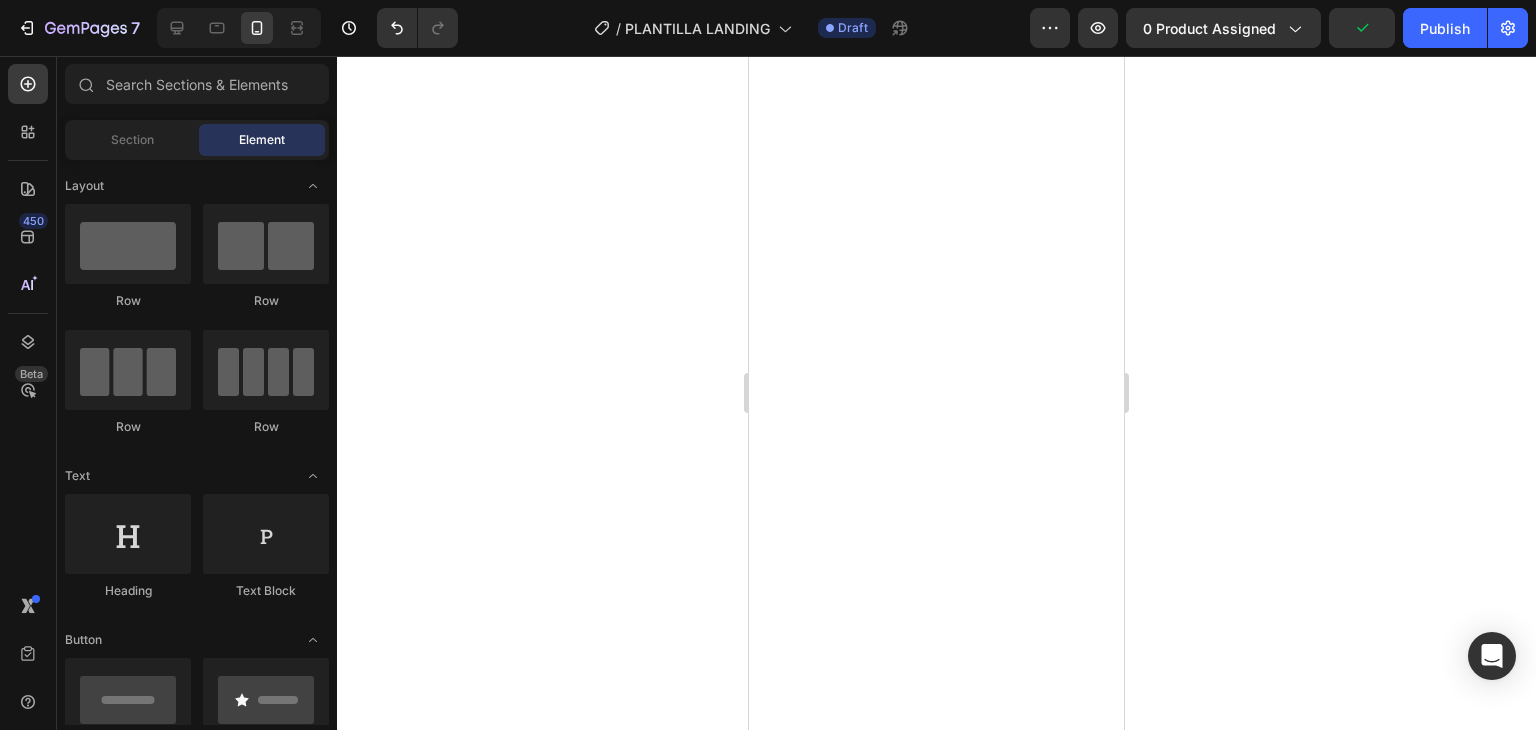 scroll, scrollTop: 0, scrollLeft: 0, axis: both 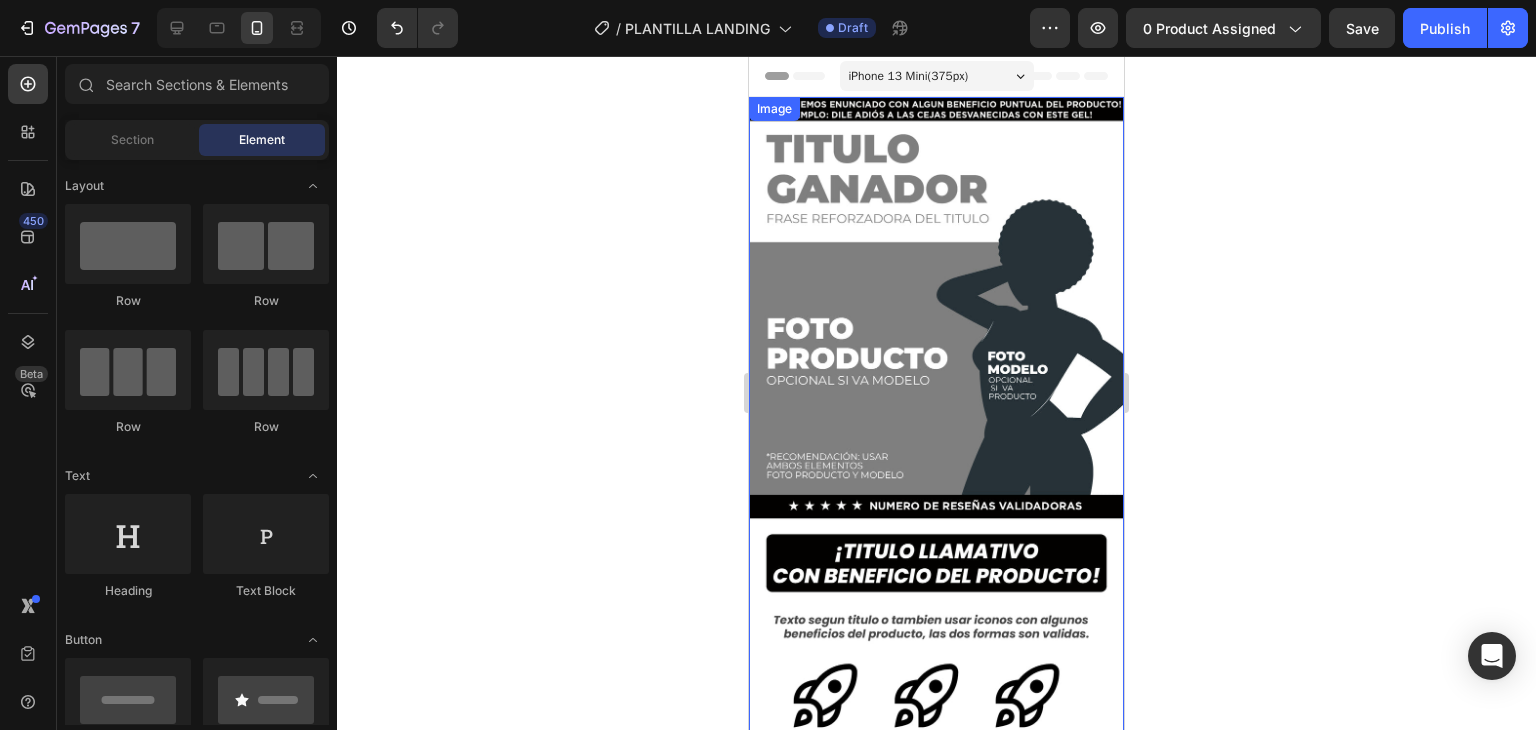 click at bounding box center [936, 430] 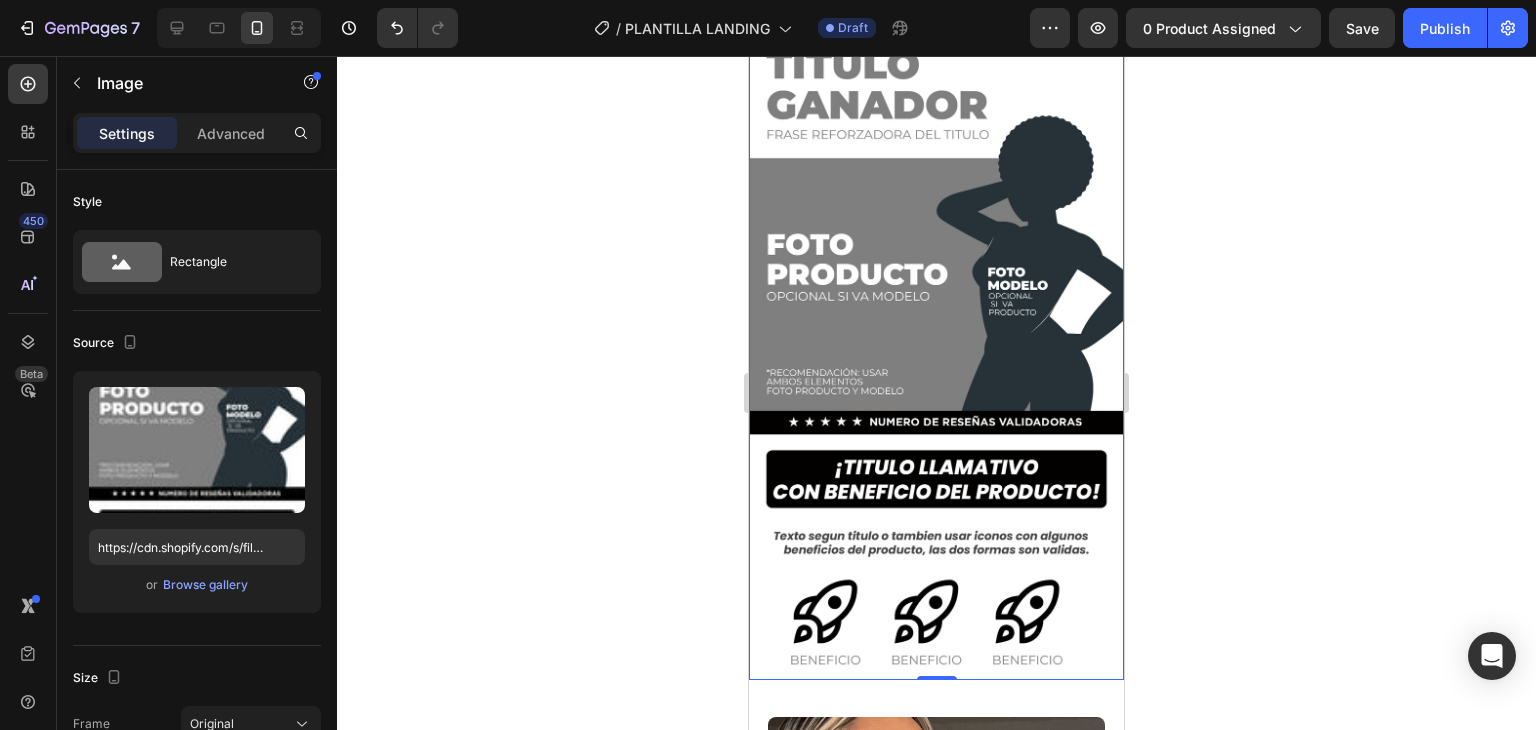 scroll, scrollTop: 200, scrollLeft: 0, axis: vertical 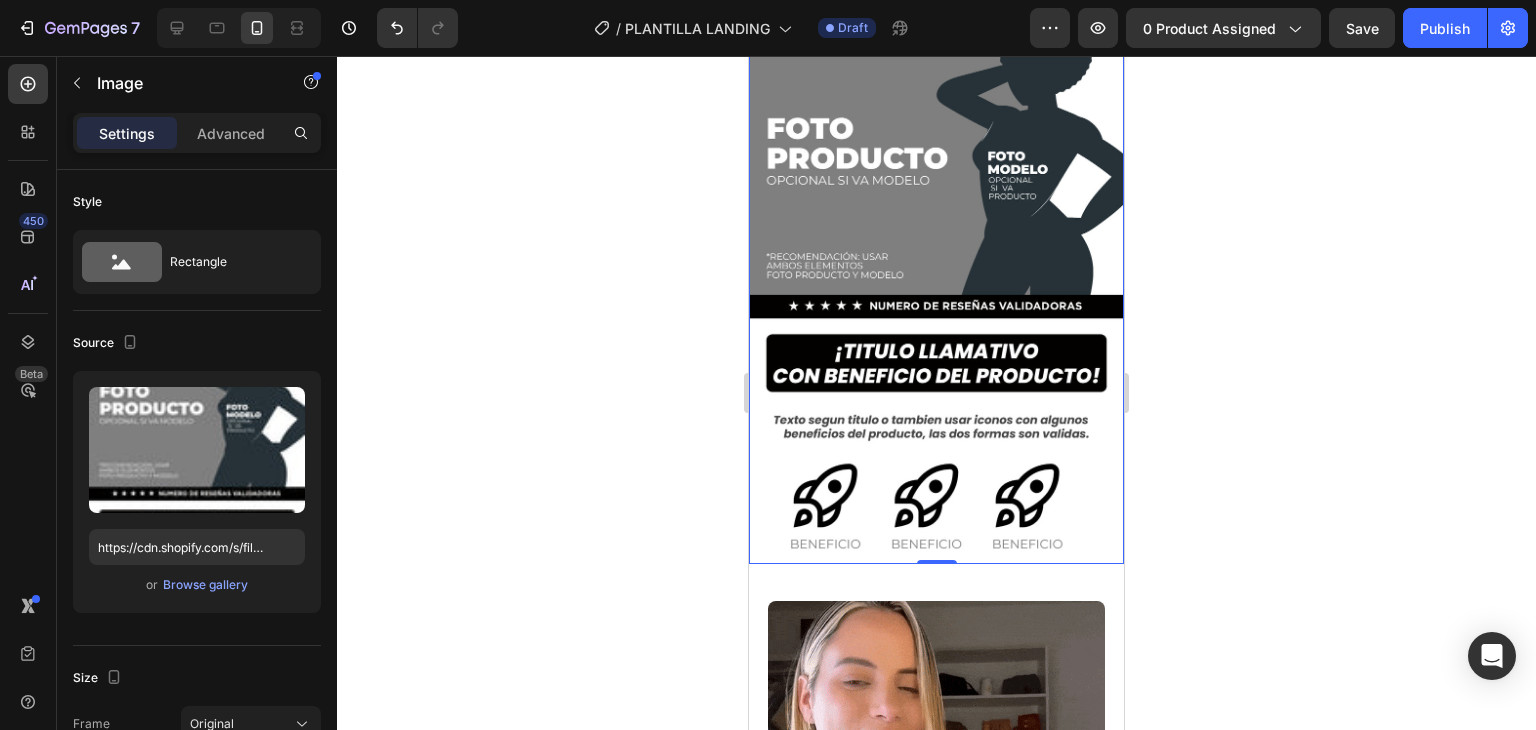 click at bounding box center (936, 230) 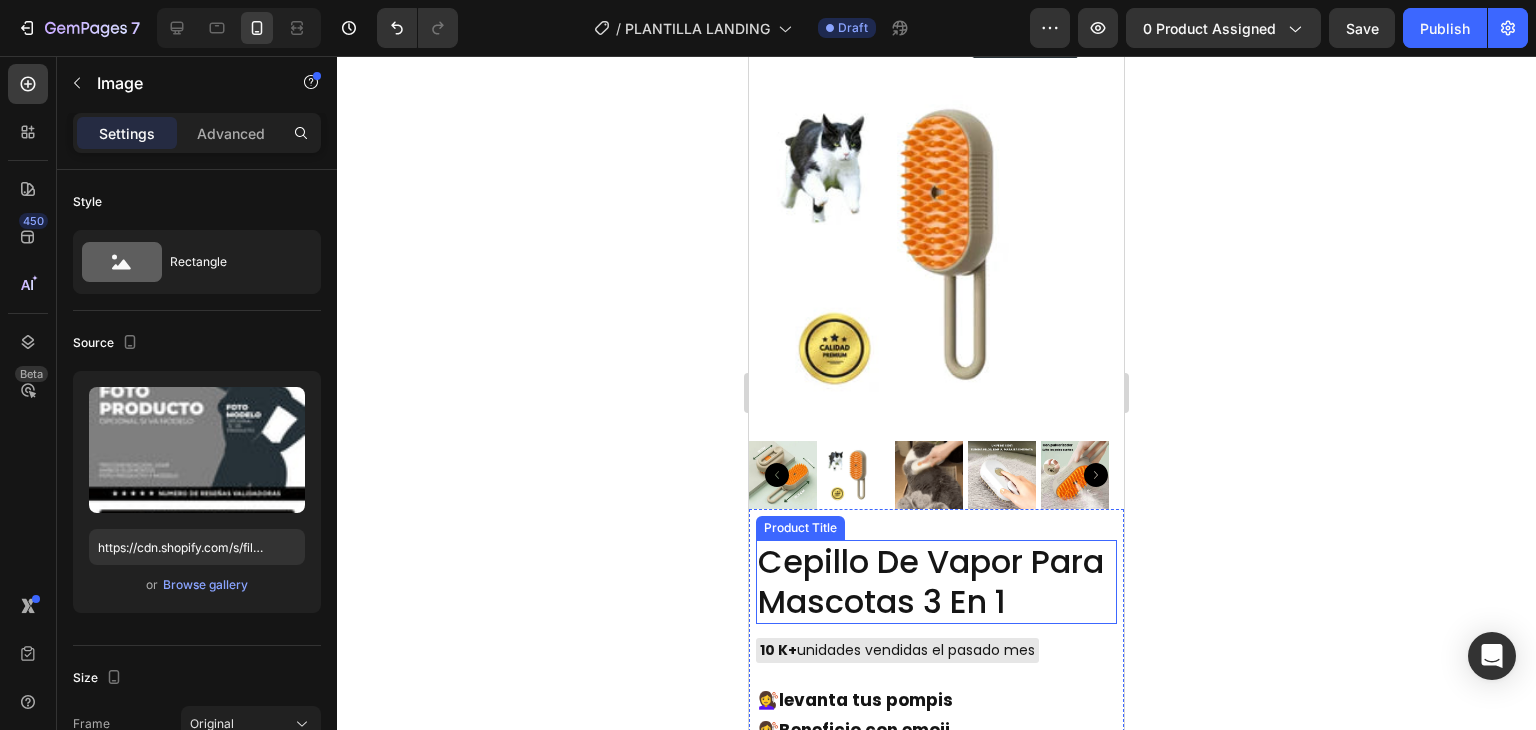 scroll, scrollTop: 1400, scrollLeft: 0, axis: vertical 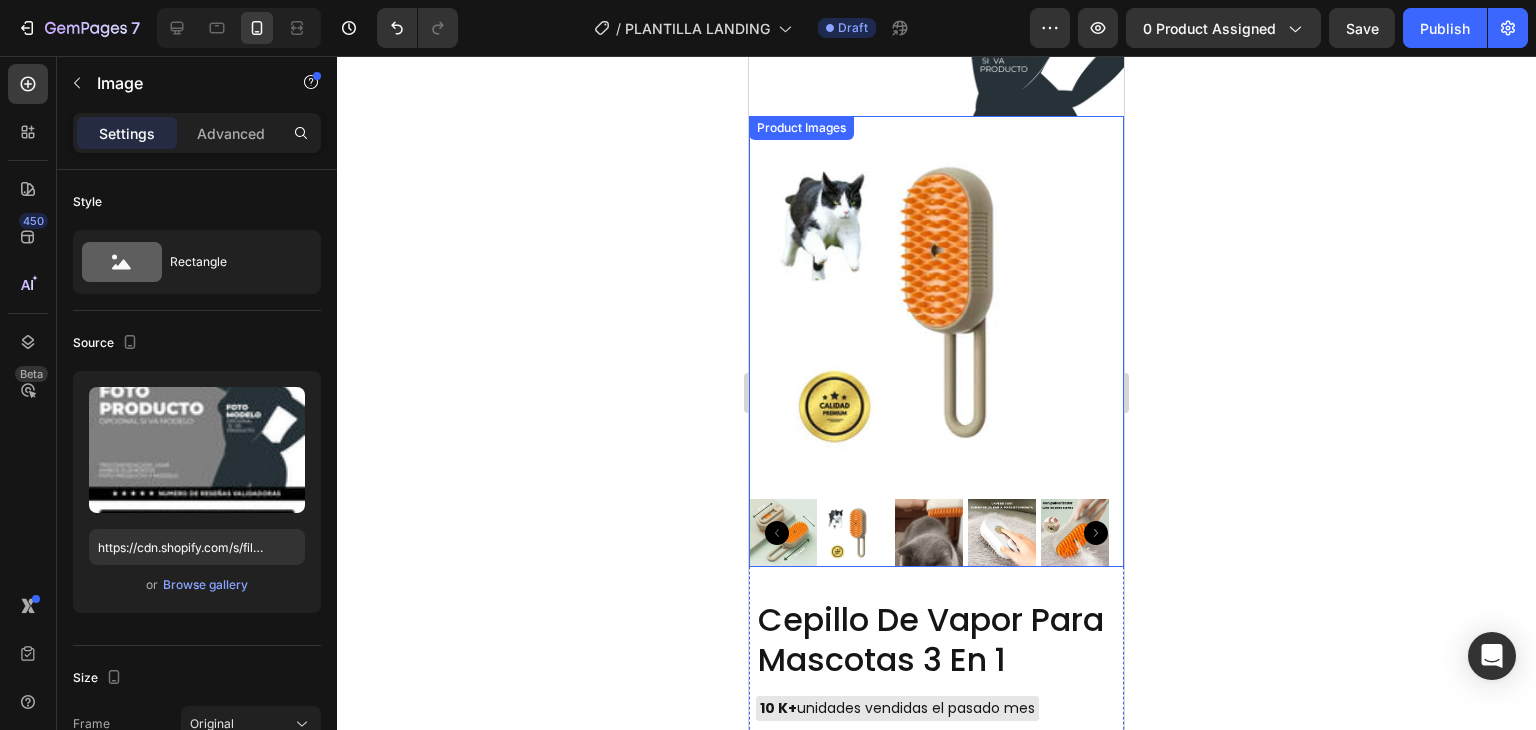click at bounding box center [783, 533] 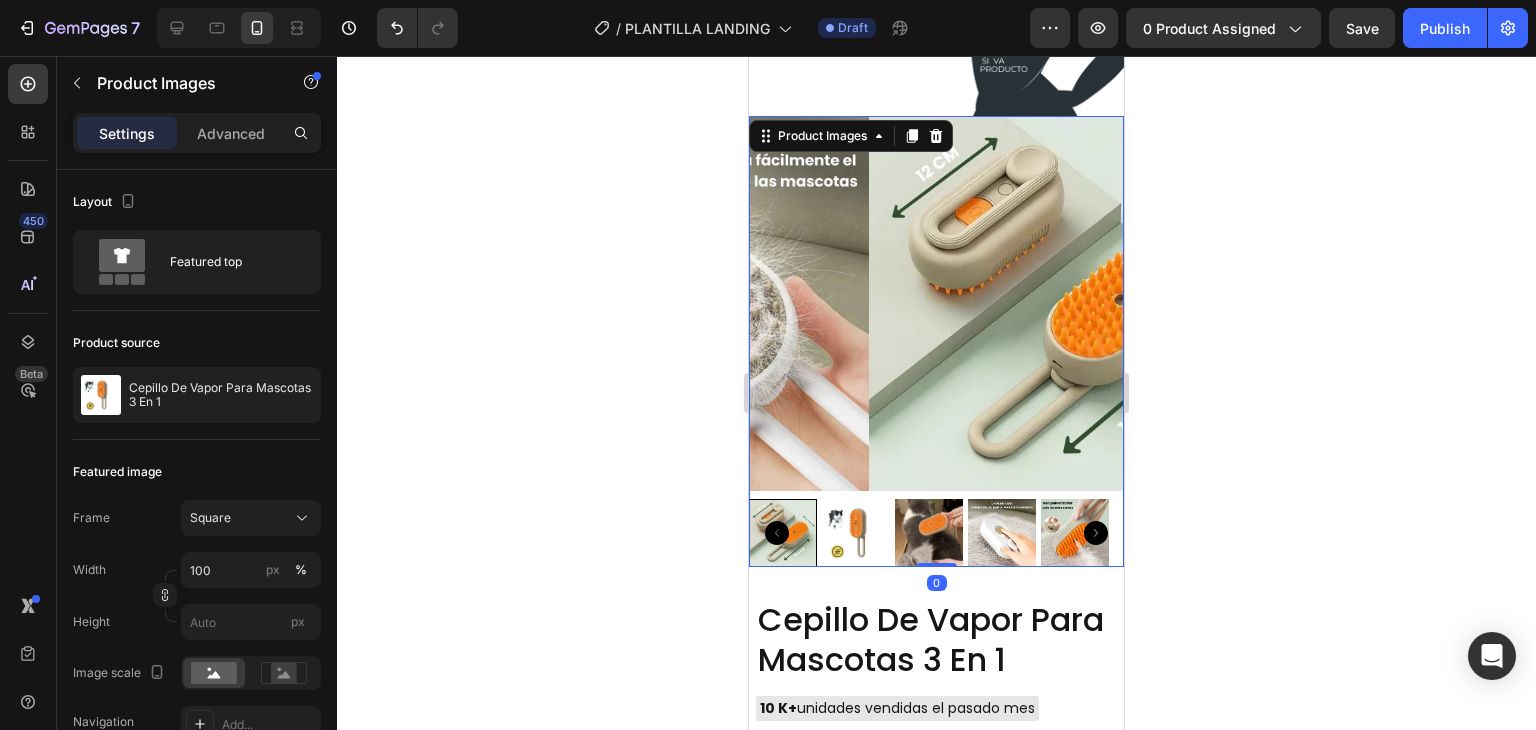 click at bounding box center (856, 533) 